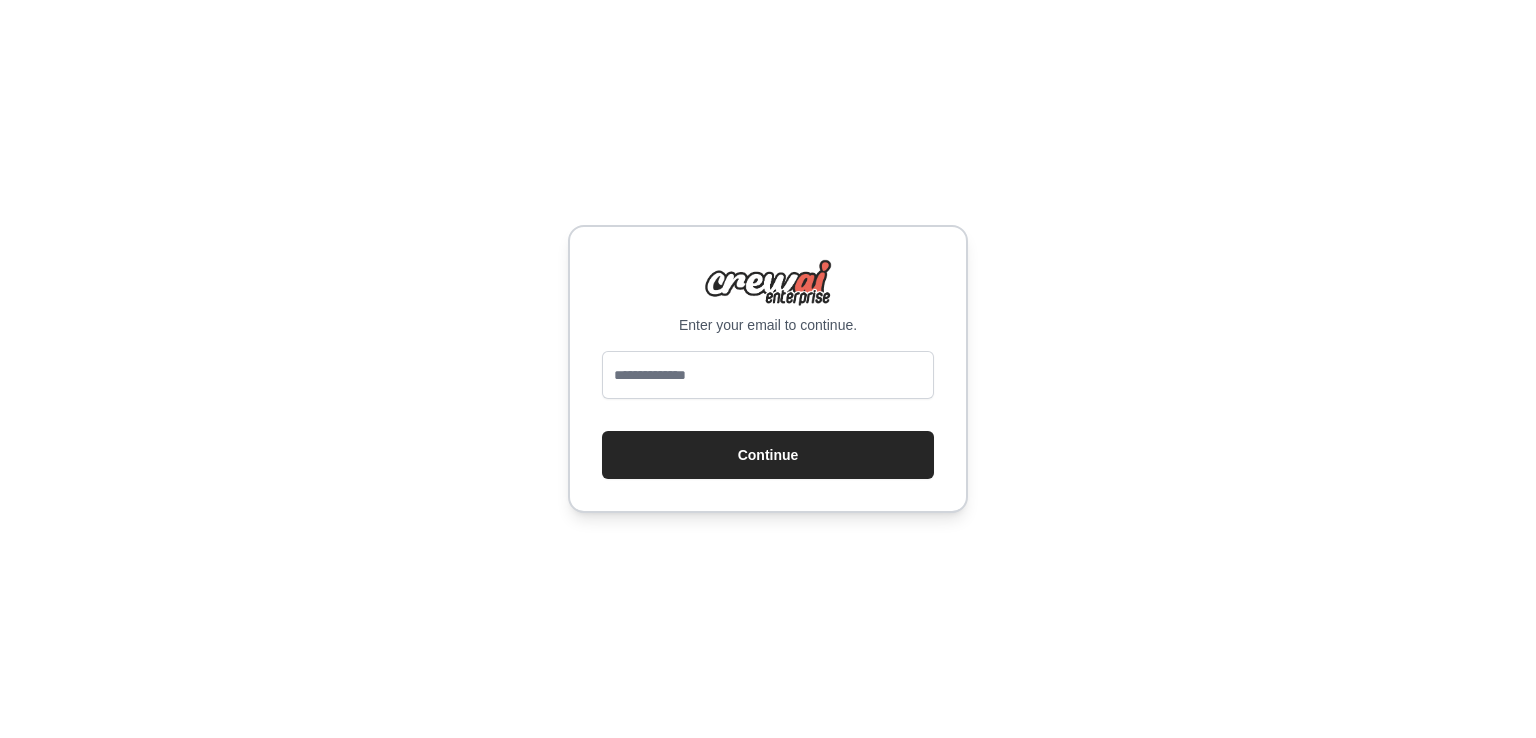 scroll, scrollTop: 0, scrollLeft: 0, axis: both 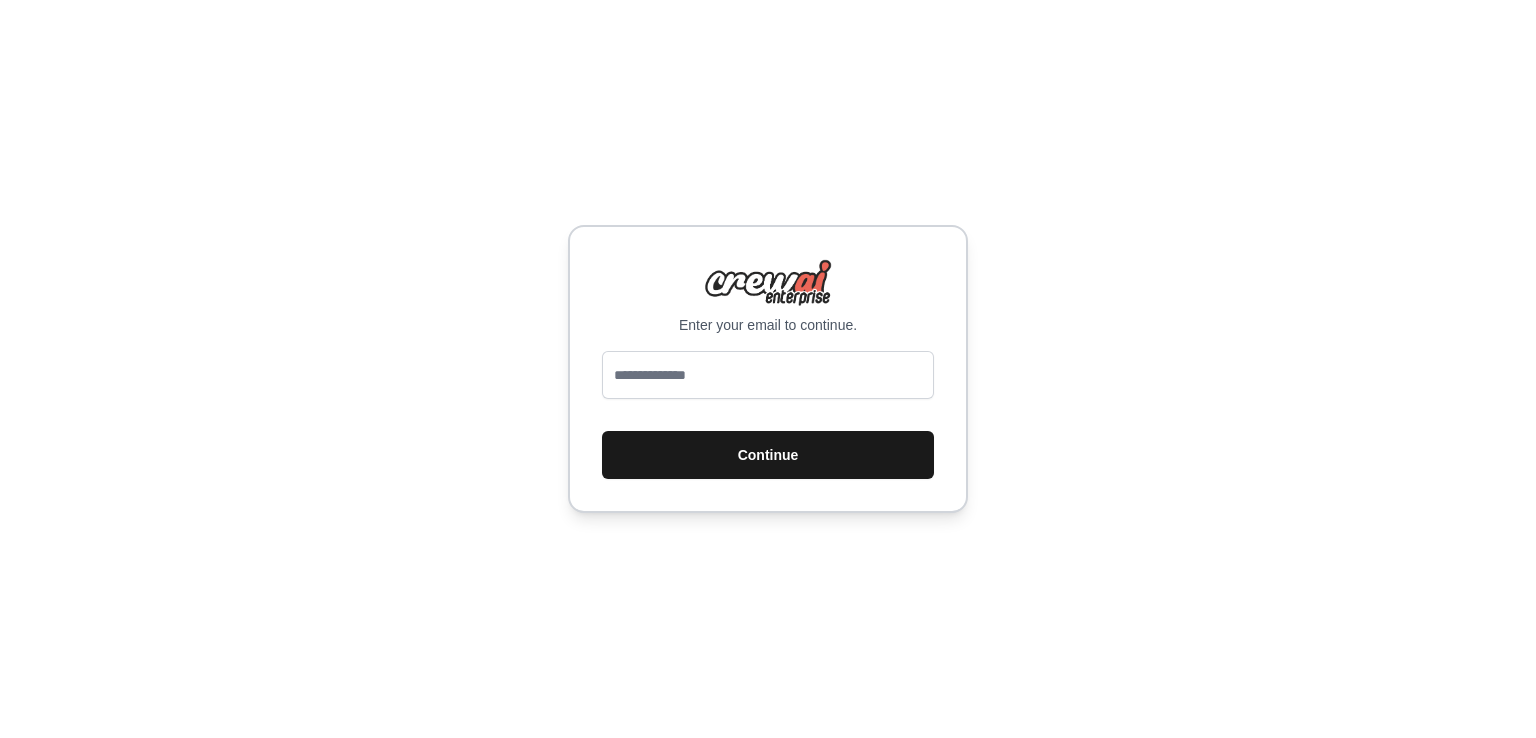 click on "Continue" at bounding box center [768, 455] 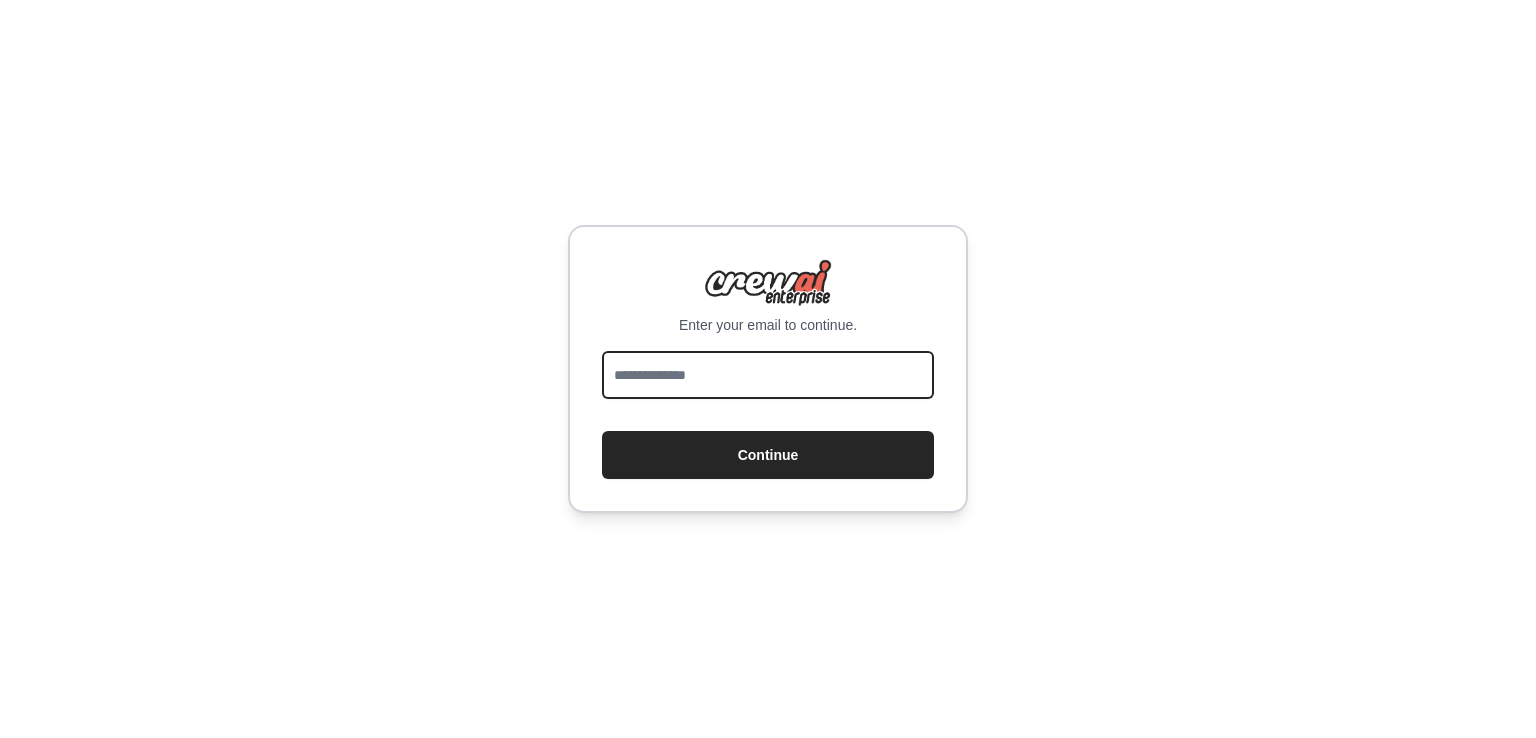 click at bounding box center [768, 375] 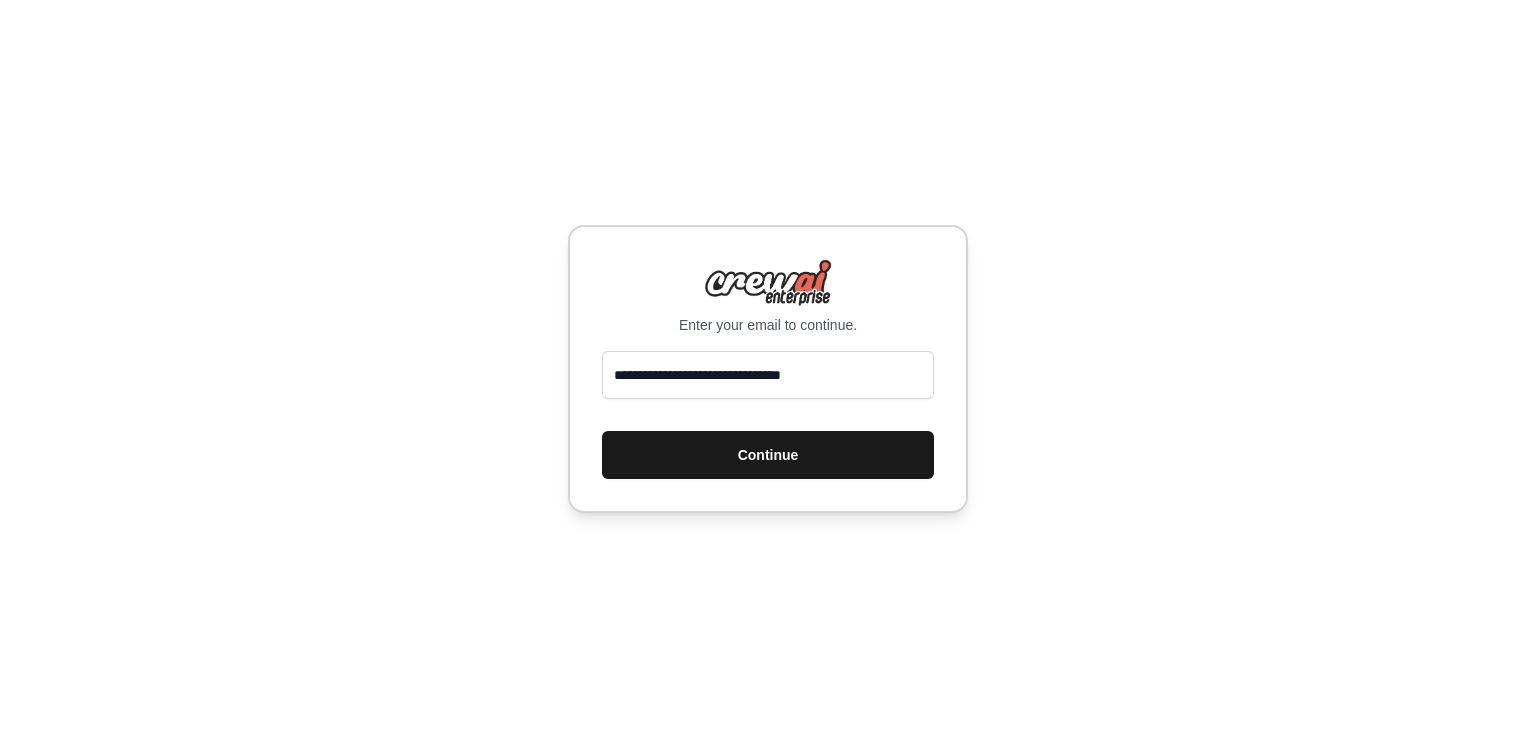 click on "Continue" at bounding box center [768, 455] 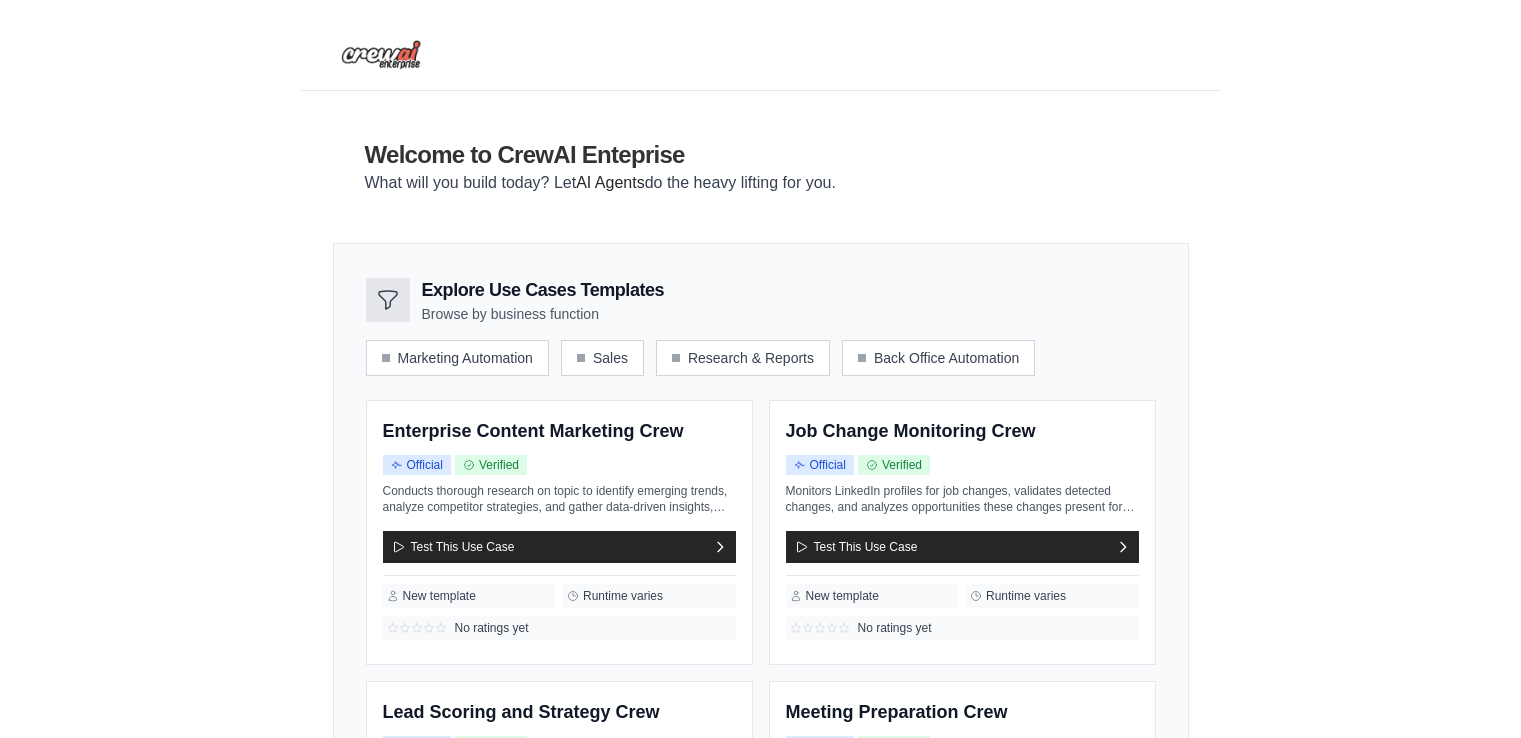 scroll, scrollTop: 0, scrollLeft: 0, axis: both 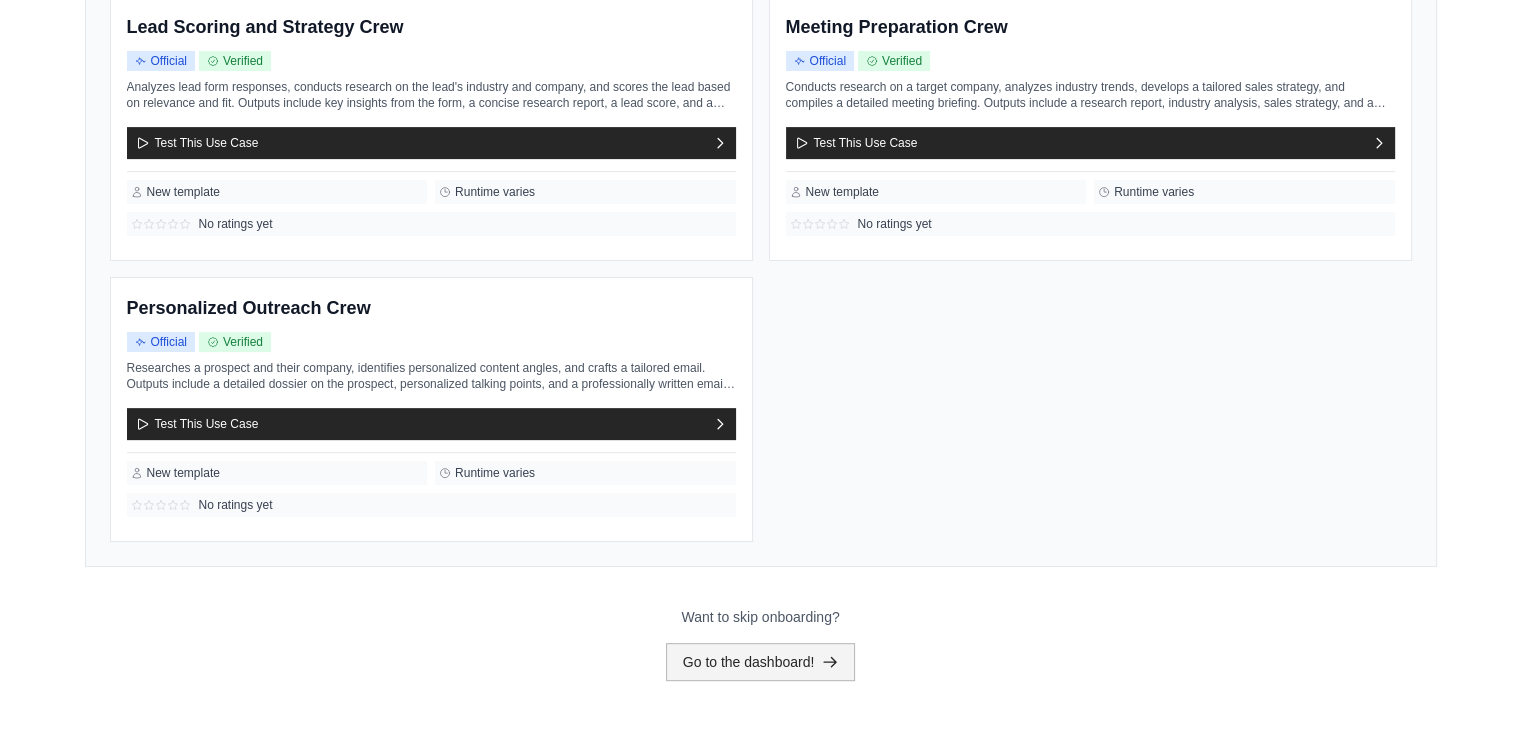 click on "Go to the dashboard!" at bounding box center [761, 662] 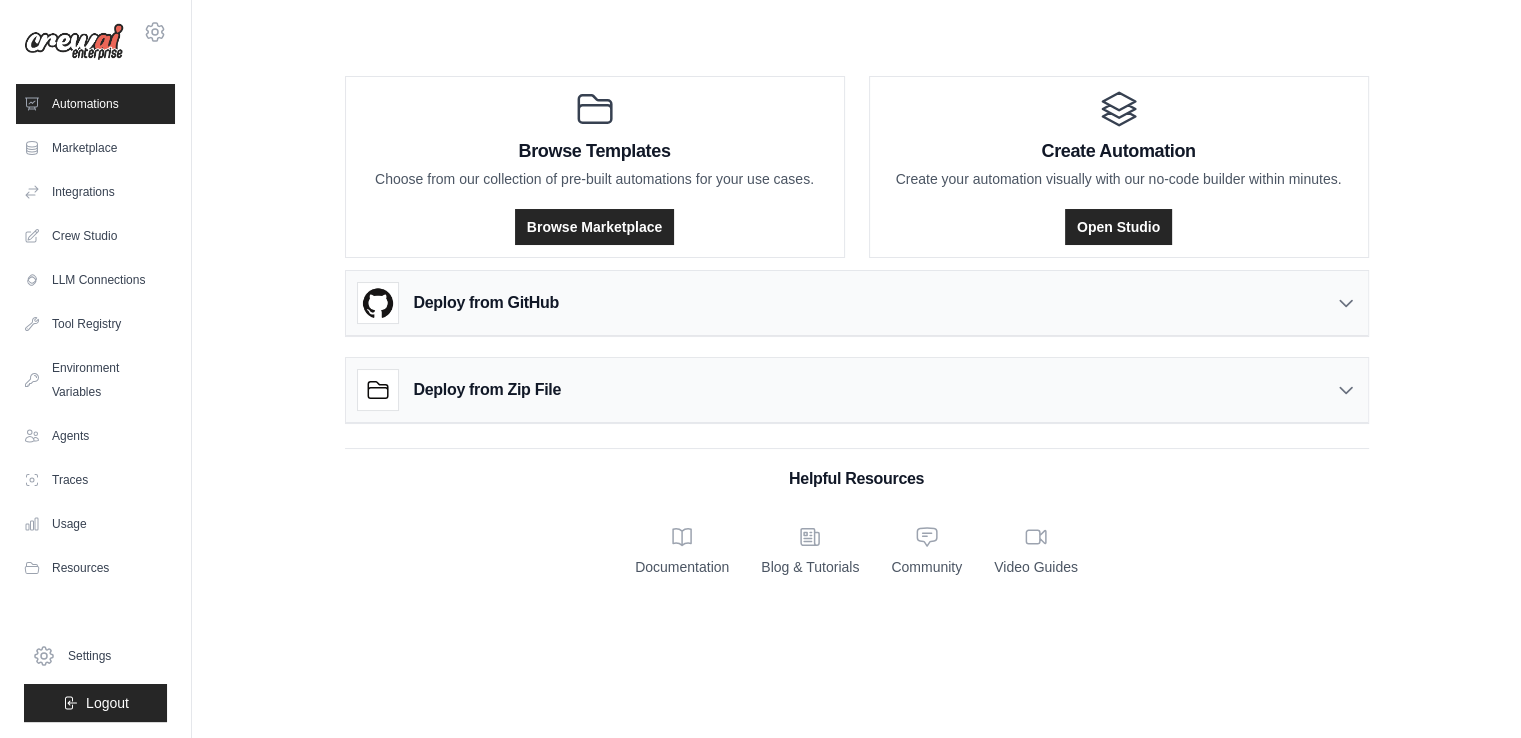 scroll, scrollTop: 0, scrollLeft: 0, axis: both 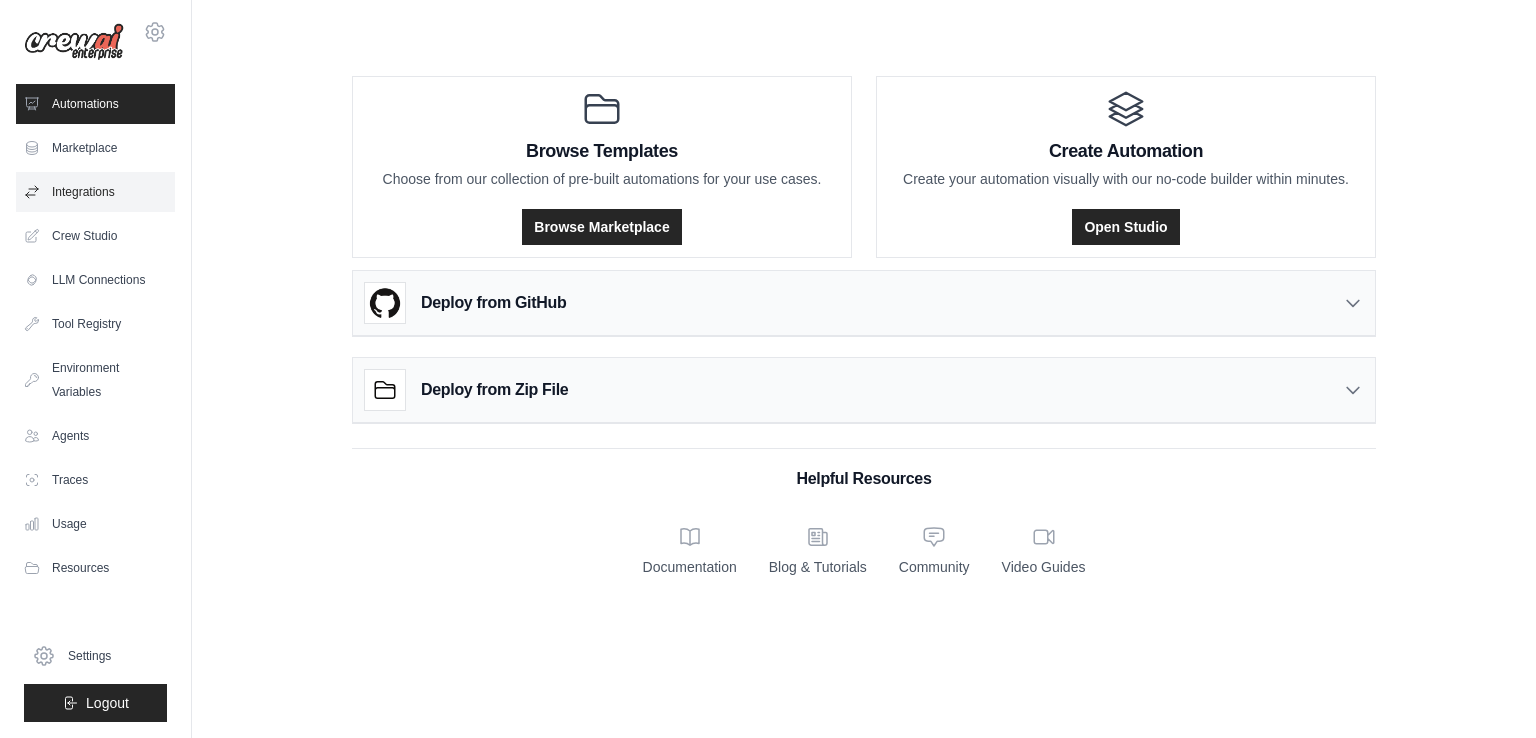 click on "Integrations" at bounding box center [95, 192] 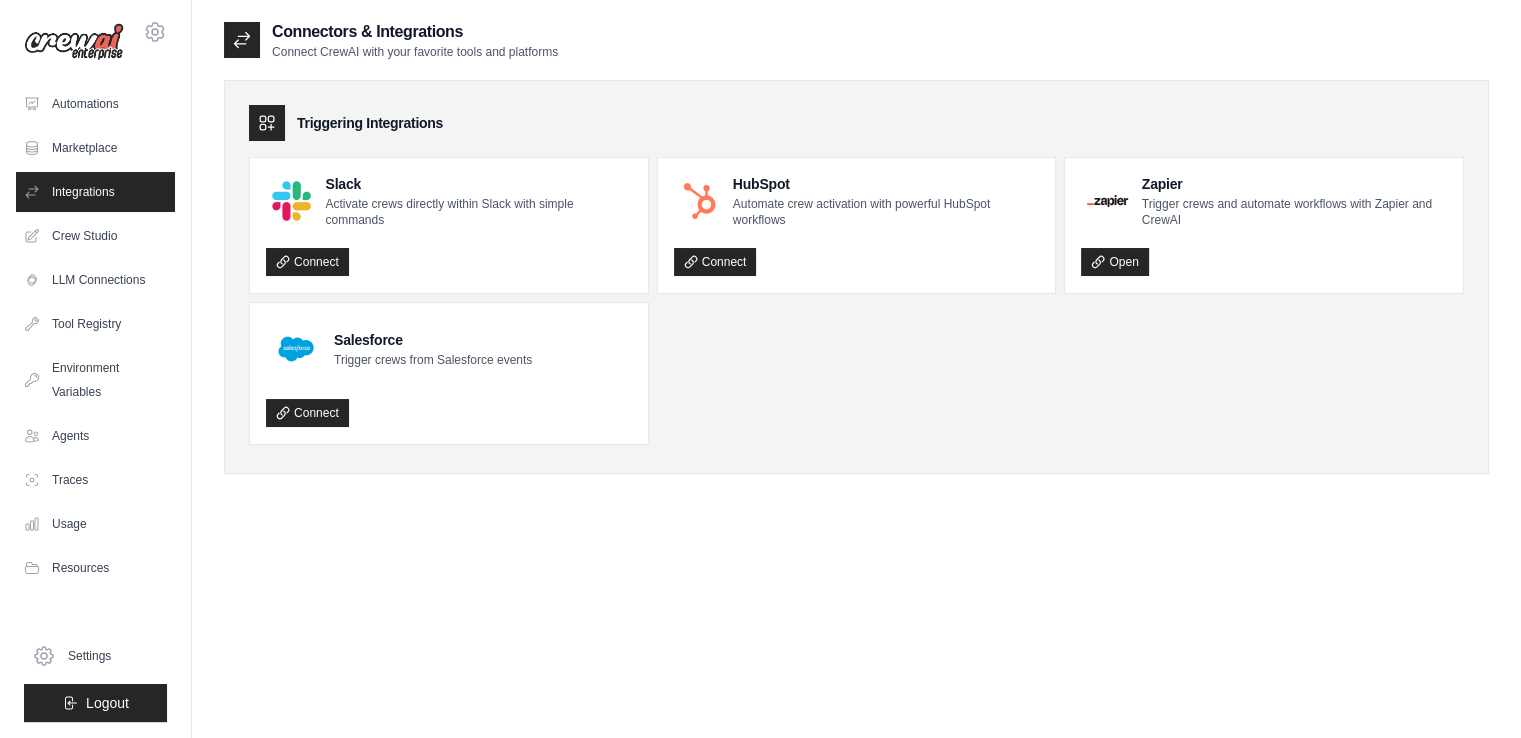 click on "Slack
Activate crews directly within Slack with simple commands
Connect
HubSpot
Automate crew activation with powerful HubSpot workflows
Connect
Zapier
Trigger crews and automate workflows with Zapier and CrewAI
Open" at bounding box center (856, 301) 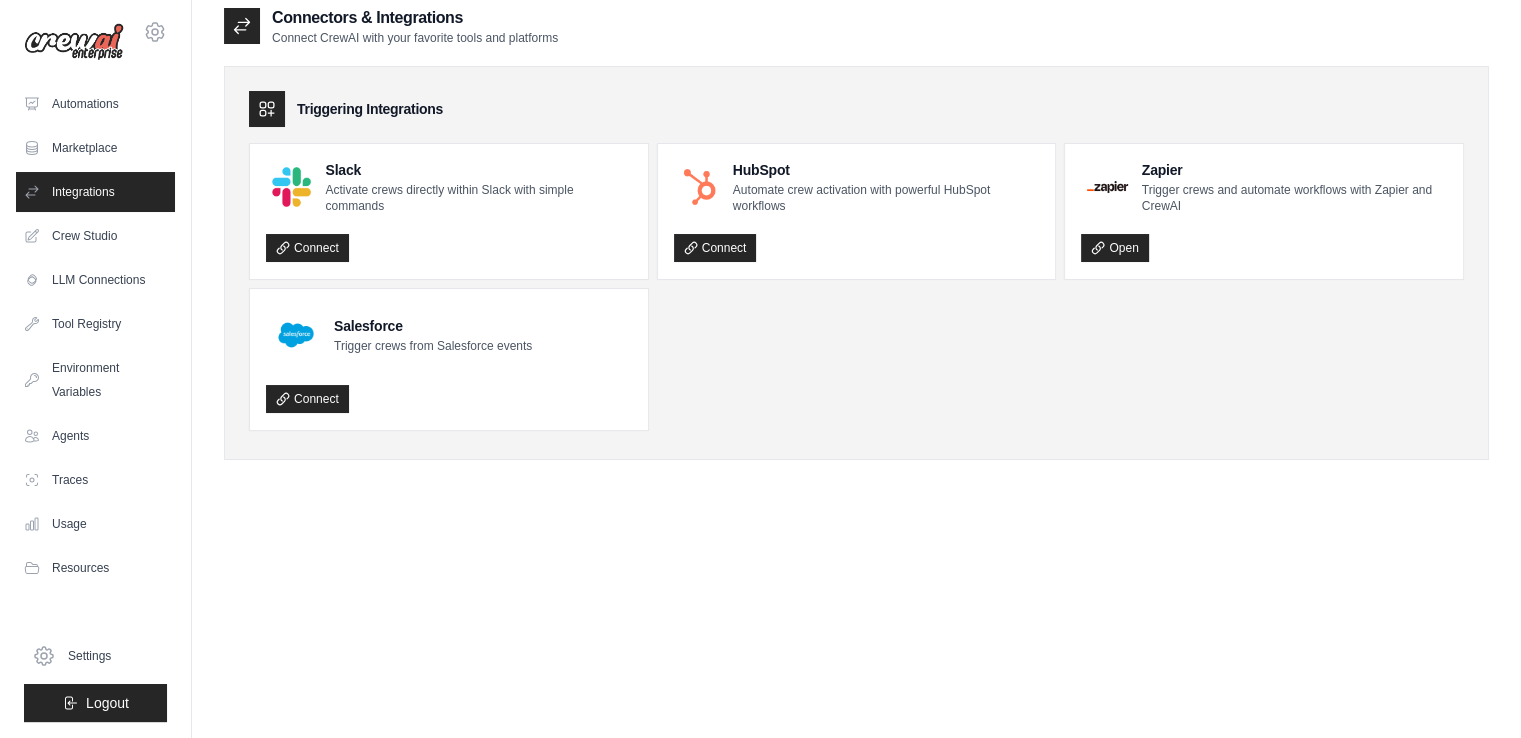 scroll, scrollTop: 0, scrollLeft: 0, axis: both 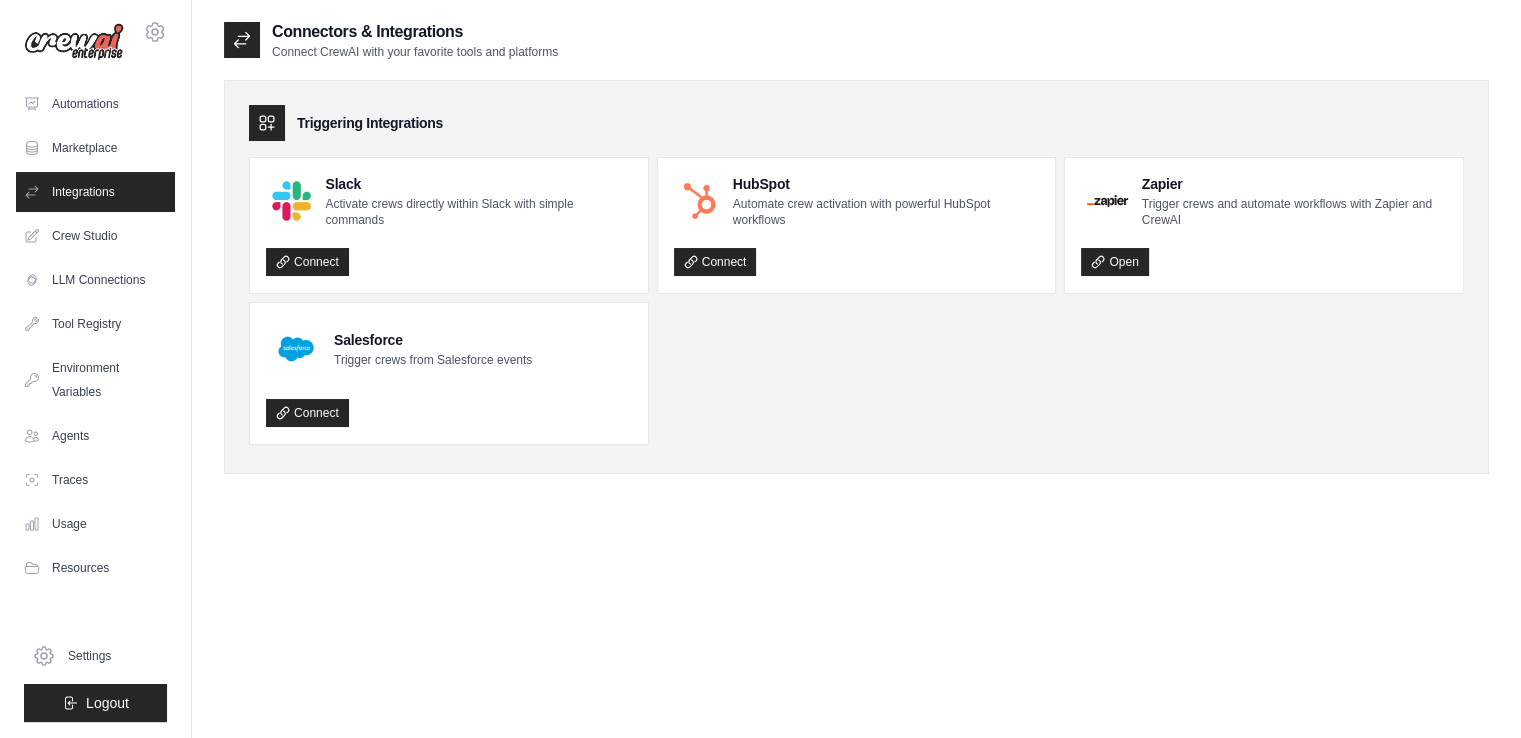 click on "Connectors & Integrations
Connect CrewAI with your favorite tools and platforms" at bounding box center [856, 40] 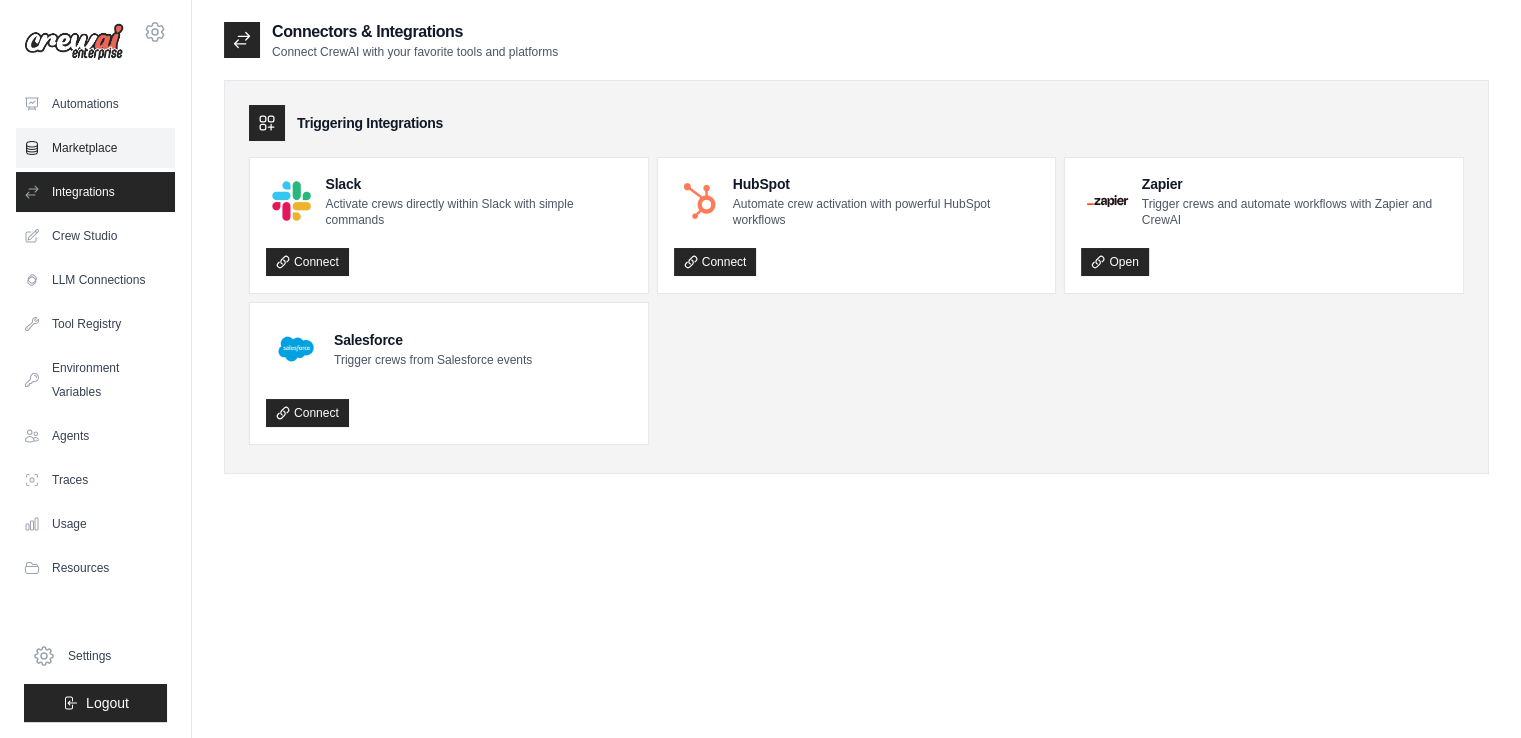 click on "Marketplace" at bounding box center [95, 148] 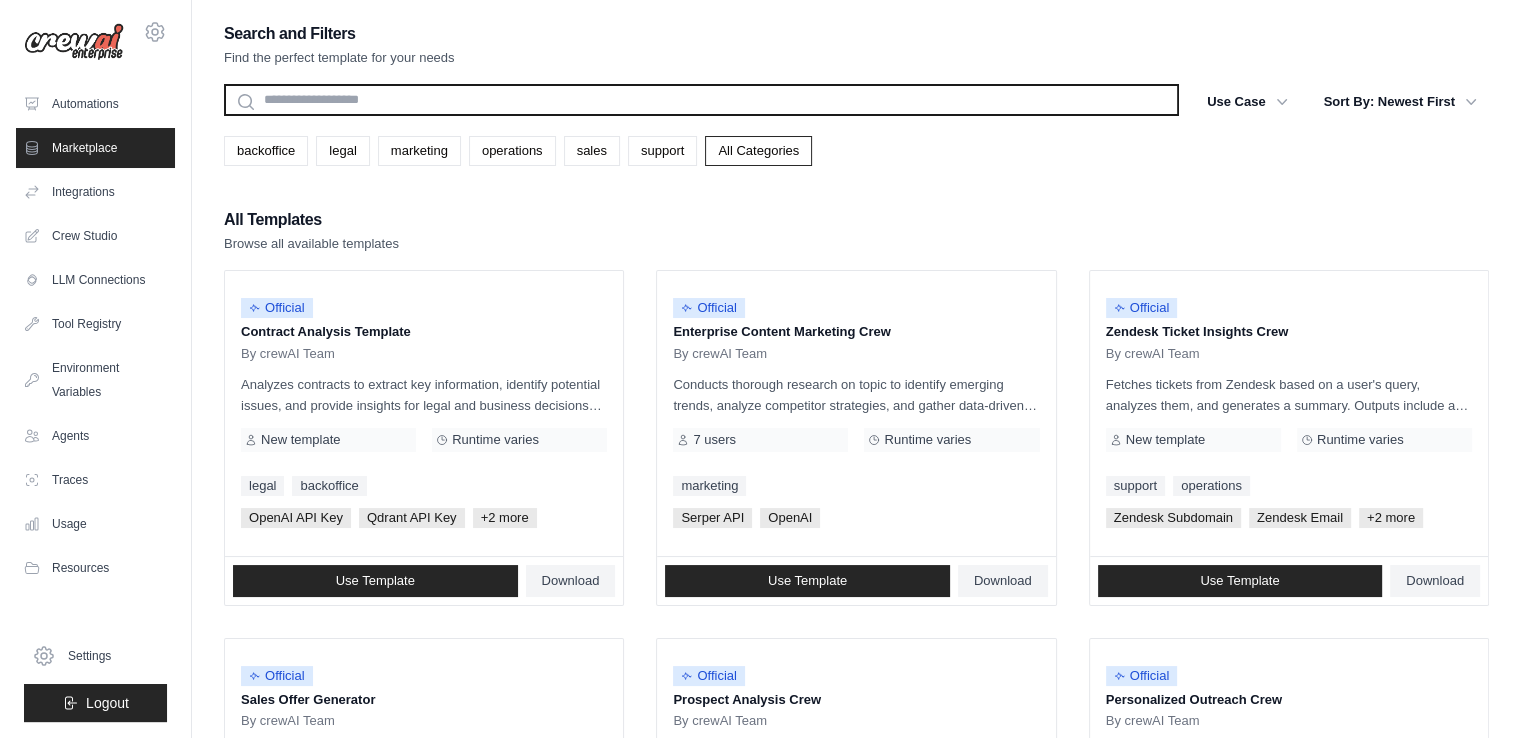 click at bounding box center (701, 100) 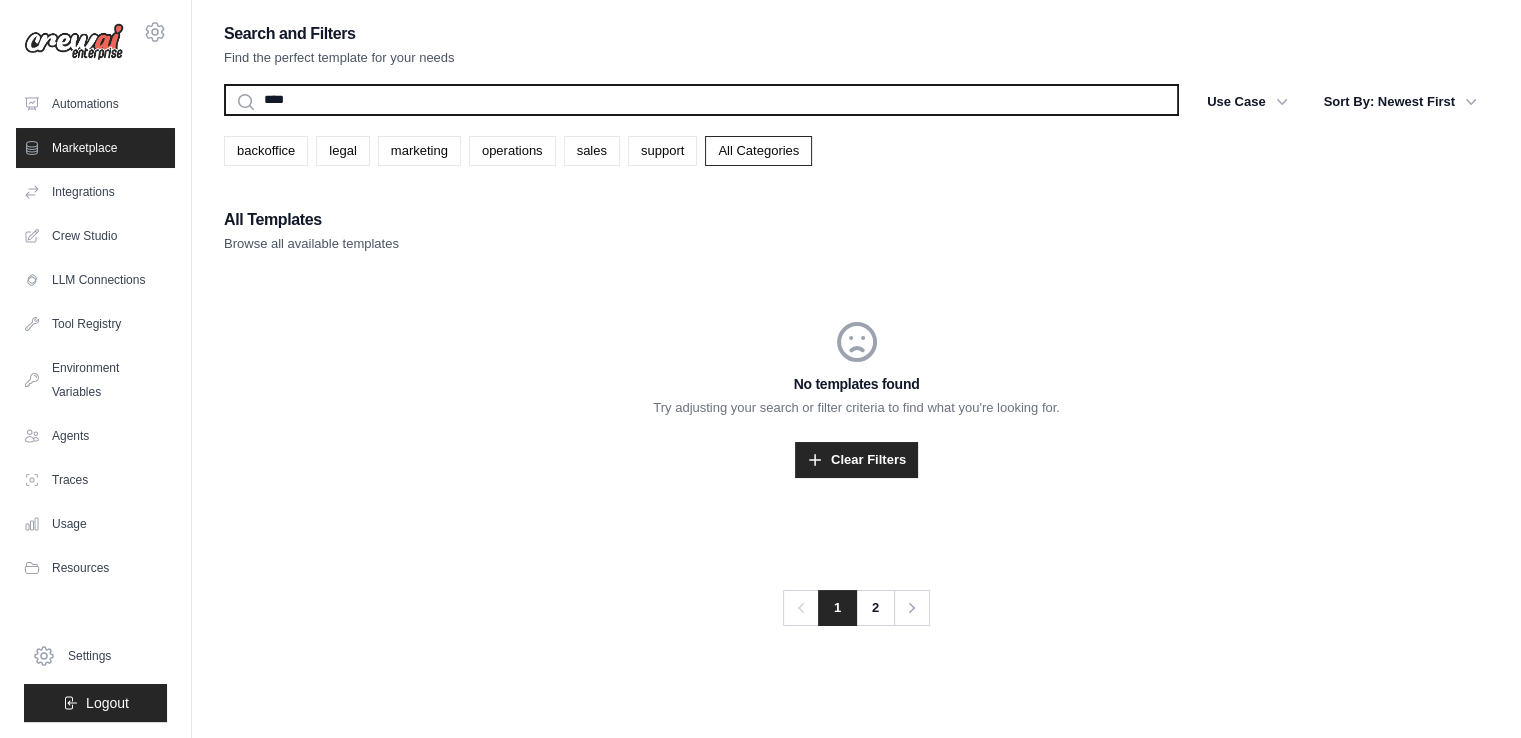 type on "****" 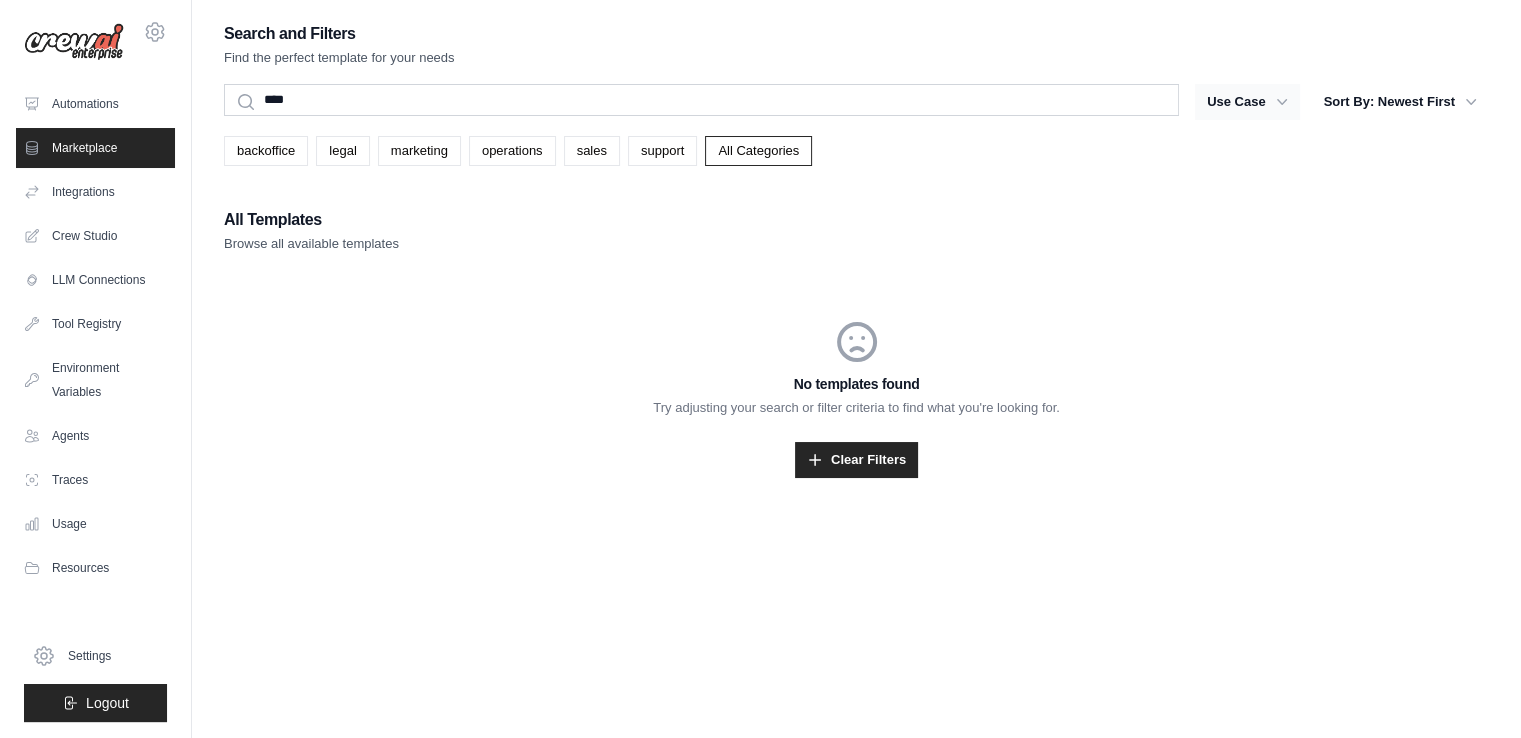 click 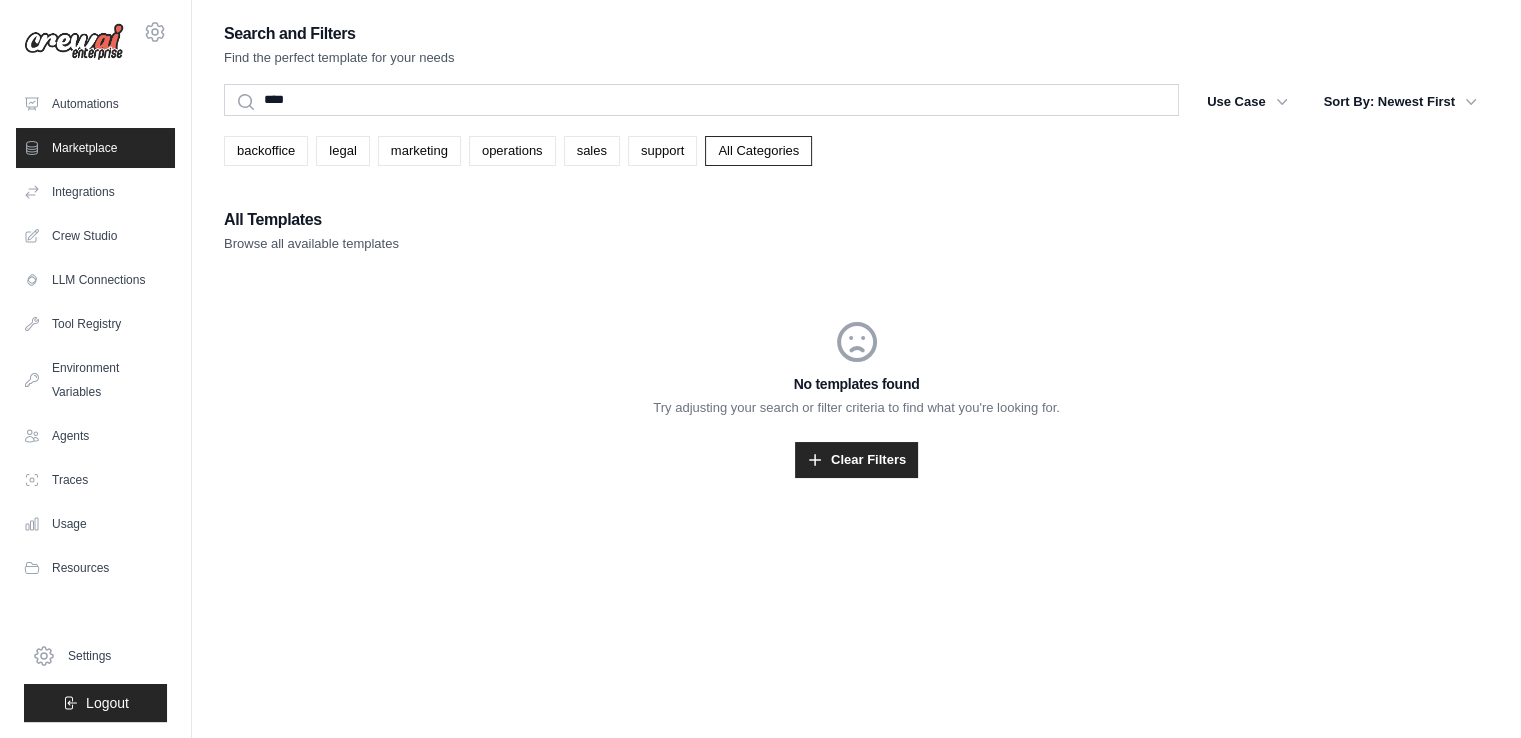 click on "No templates found
Try adjusting your search or filter criteria to find what you're
looking for.
Clear Filters" at bounding box center (856, 398) 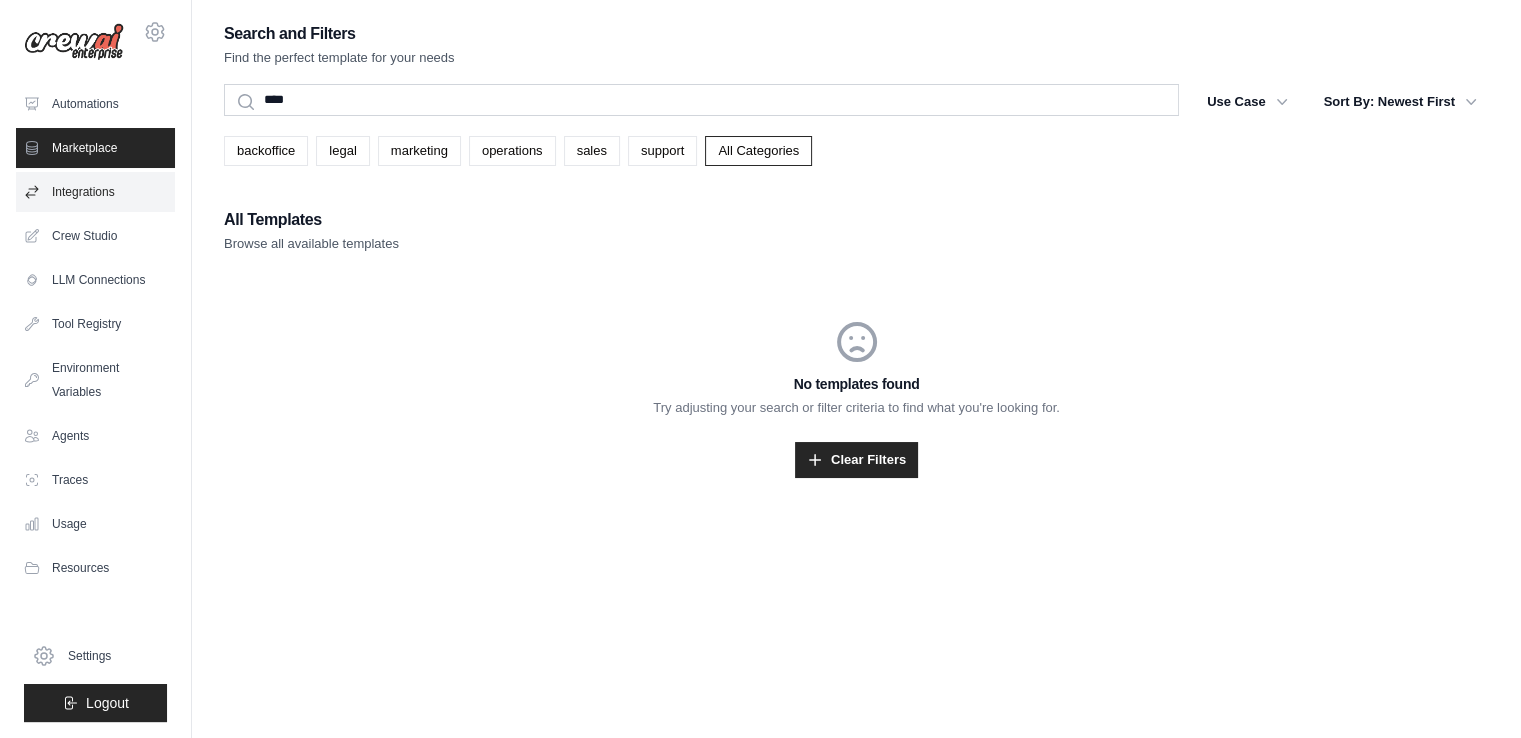 click on "Integrations" at bounding box center (95, 192) 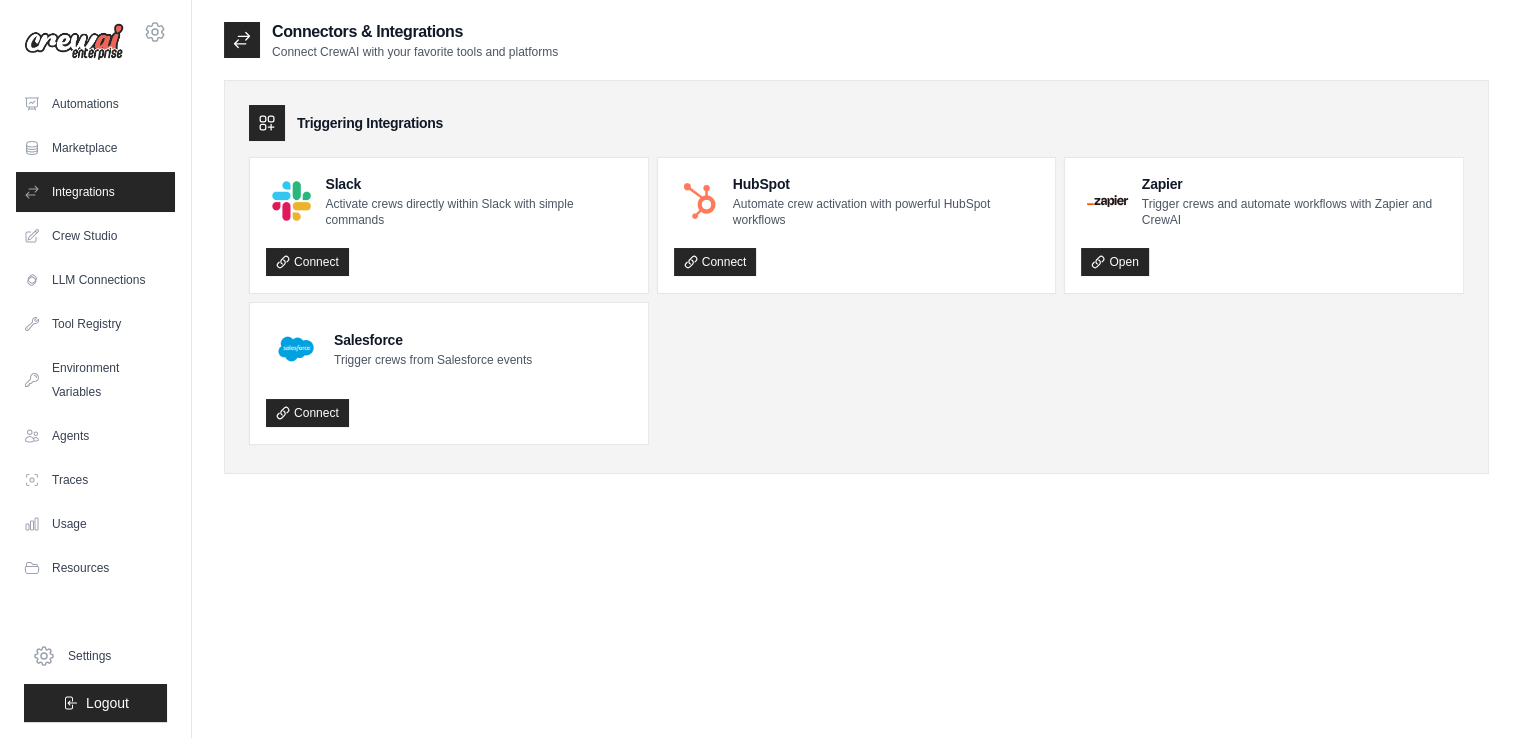 drag, startPoint x: 368, startPoint y: 124, endPoint x: 636, endPoint y: 121, distance: 268.01678 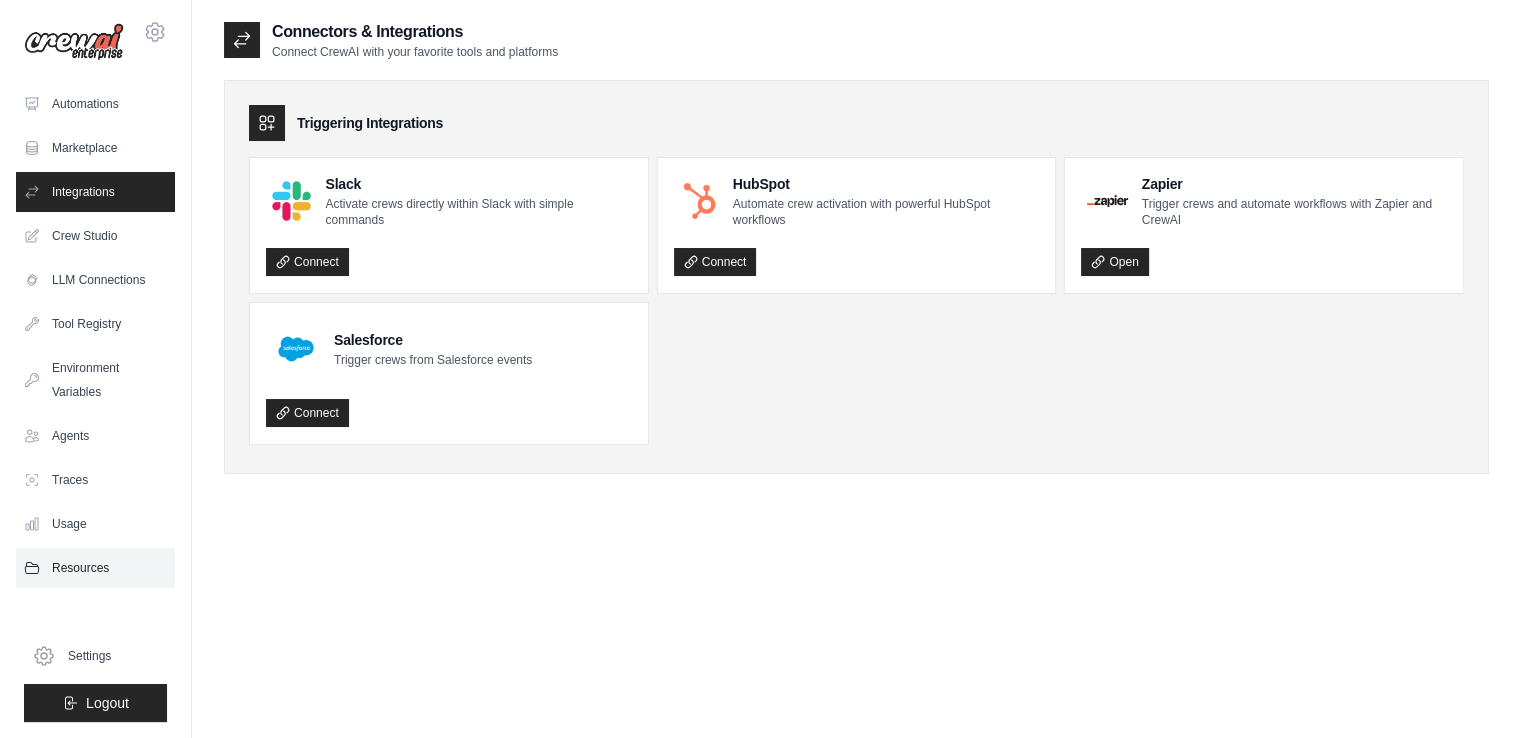 scroll, scrollTop: 40, scrollLeft: 0, axis: vertical 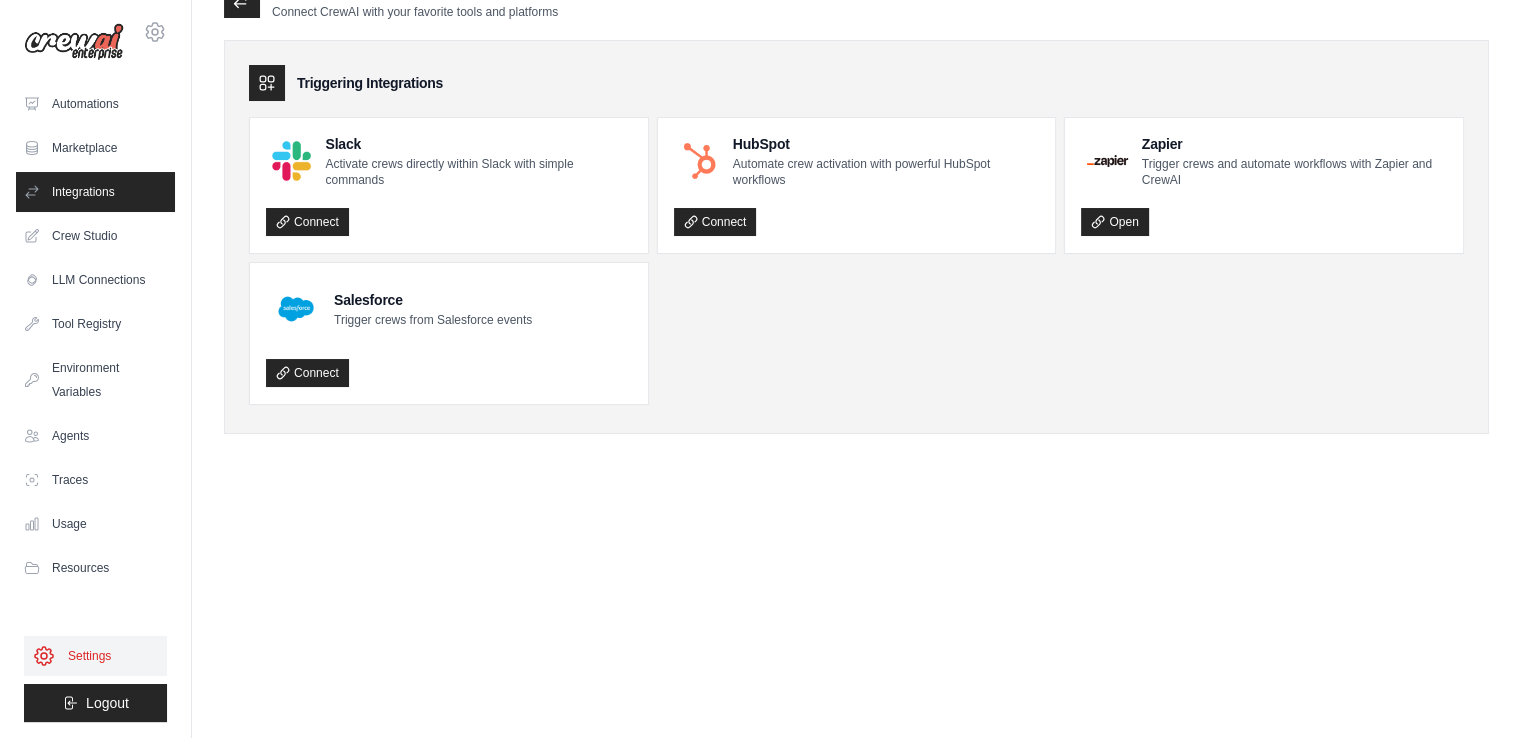 click on "Settings" at bounding box center [95, 656] 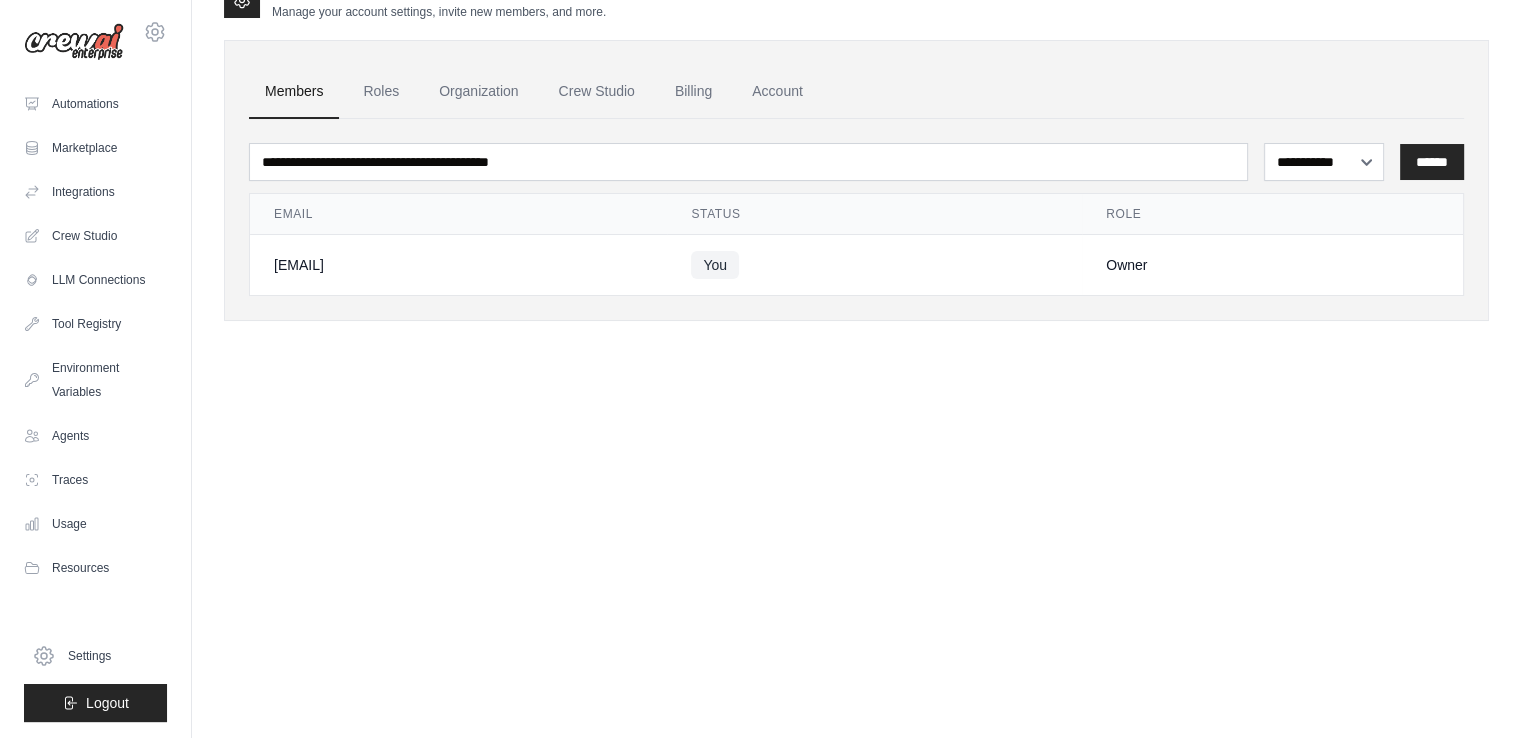 scroll, scrollTop: 0, scrollLeft: 0, axis: both 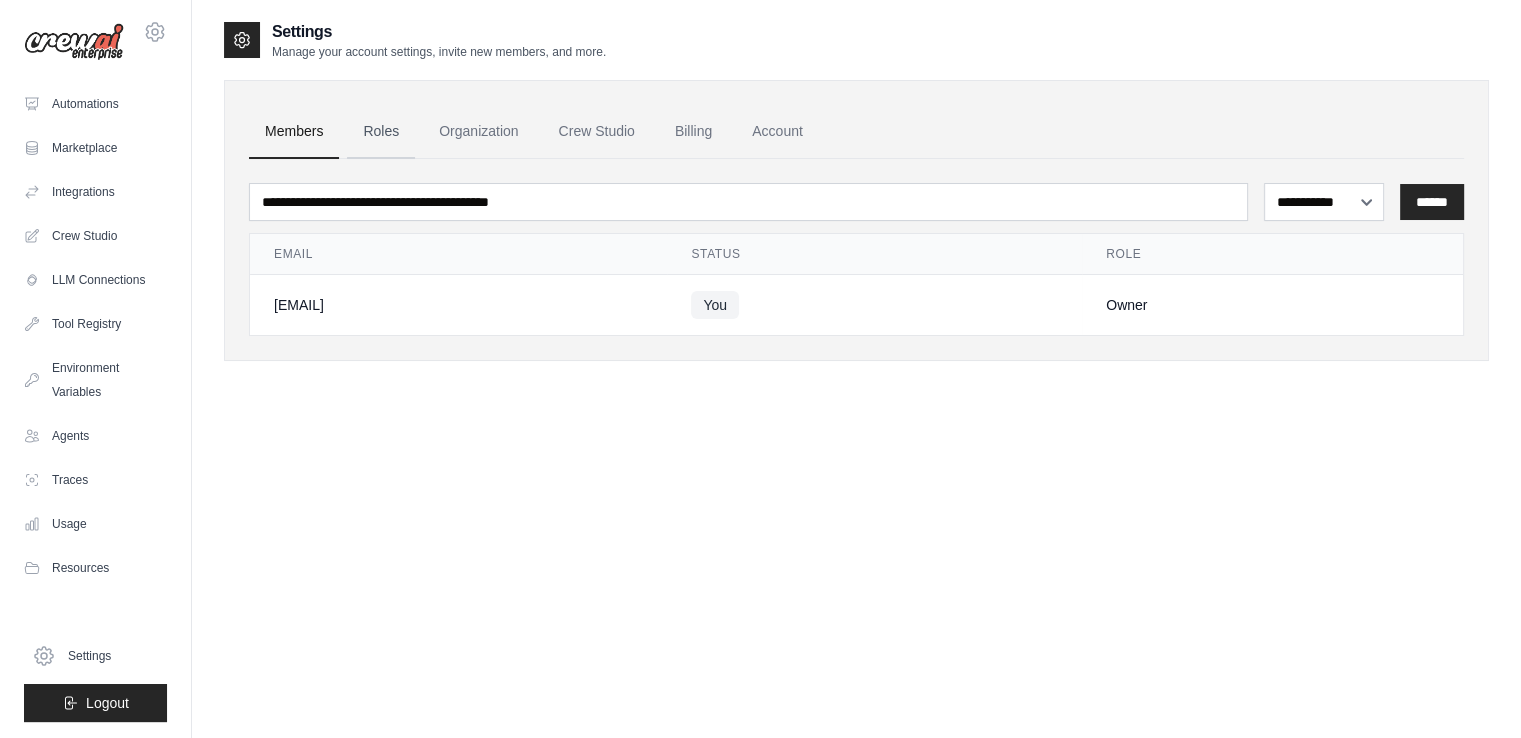 click on "Roles" at bounding box center (381, 132) 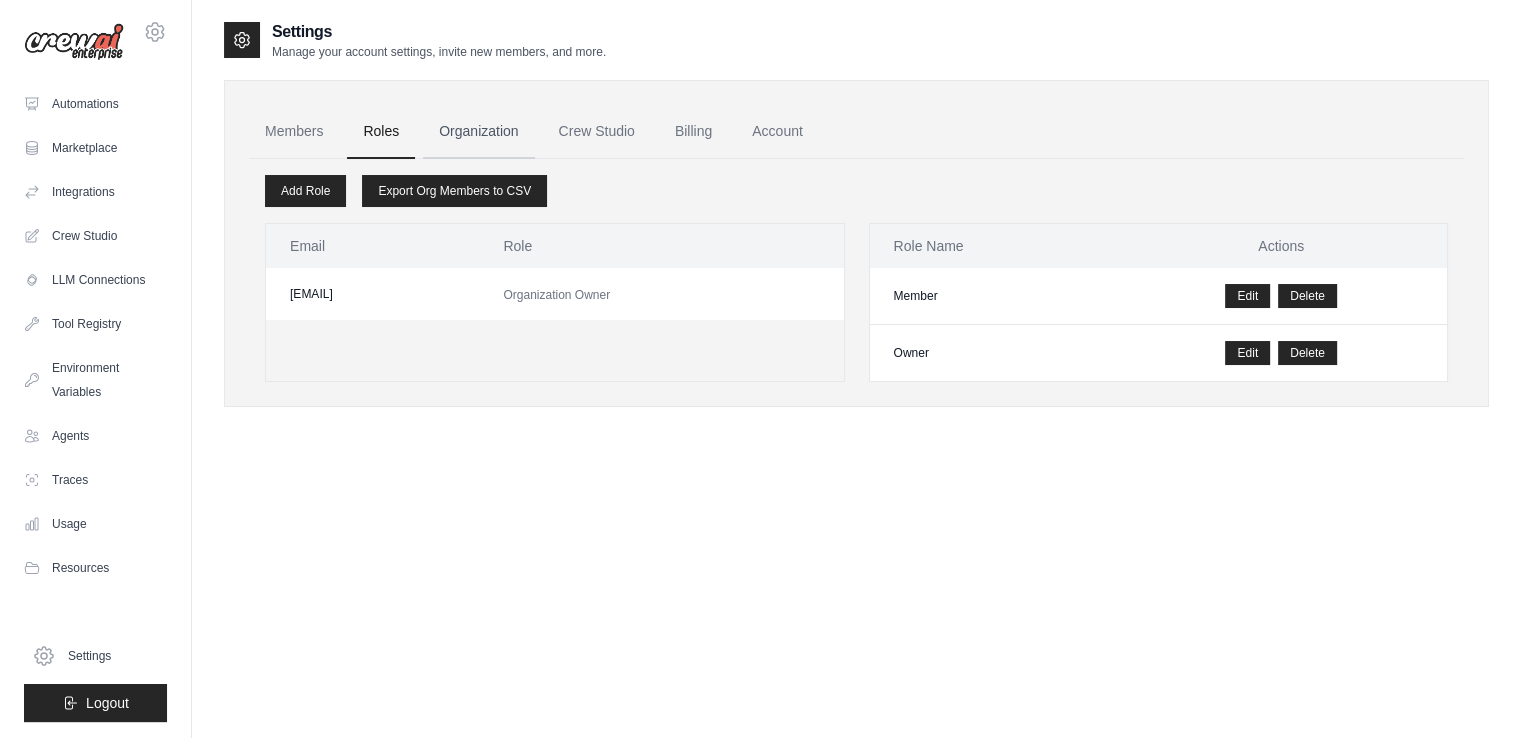 click on "Organization" at bounding box center [478, 132] 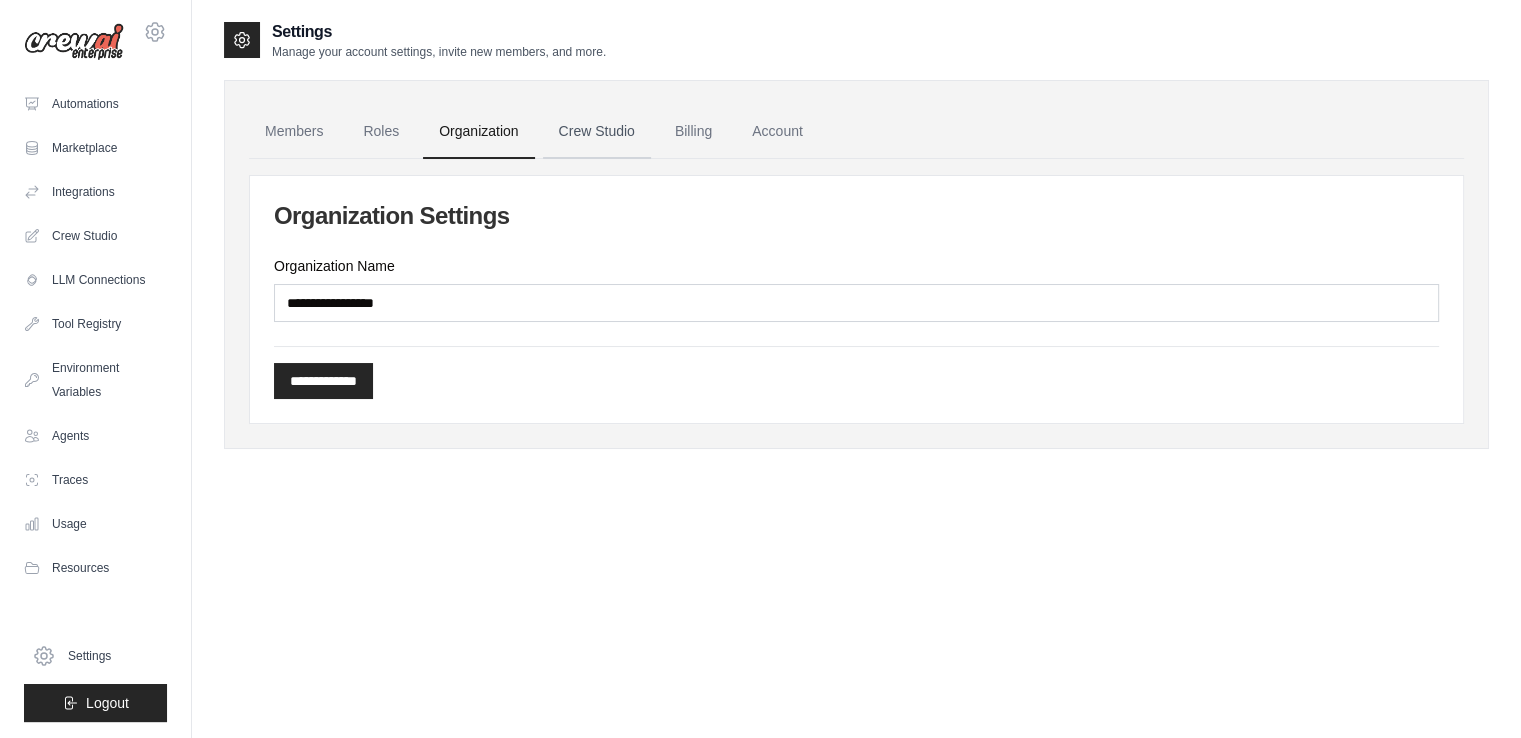 click on "Crew Studio" at bounding box center [597, 132] 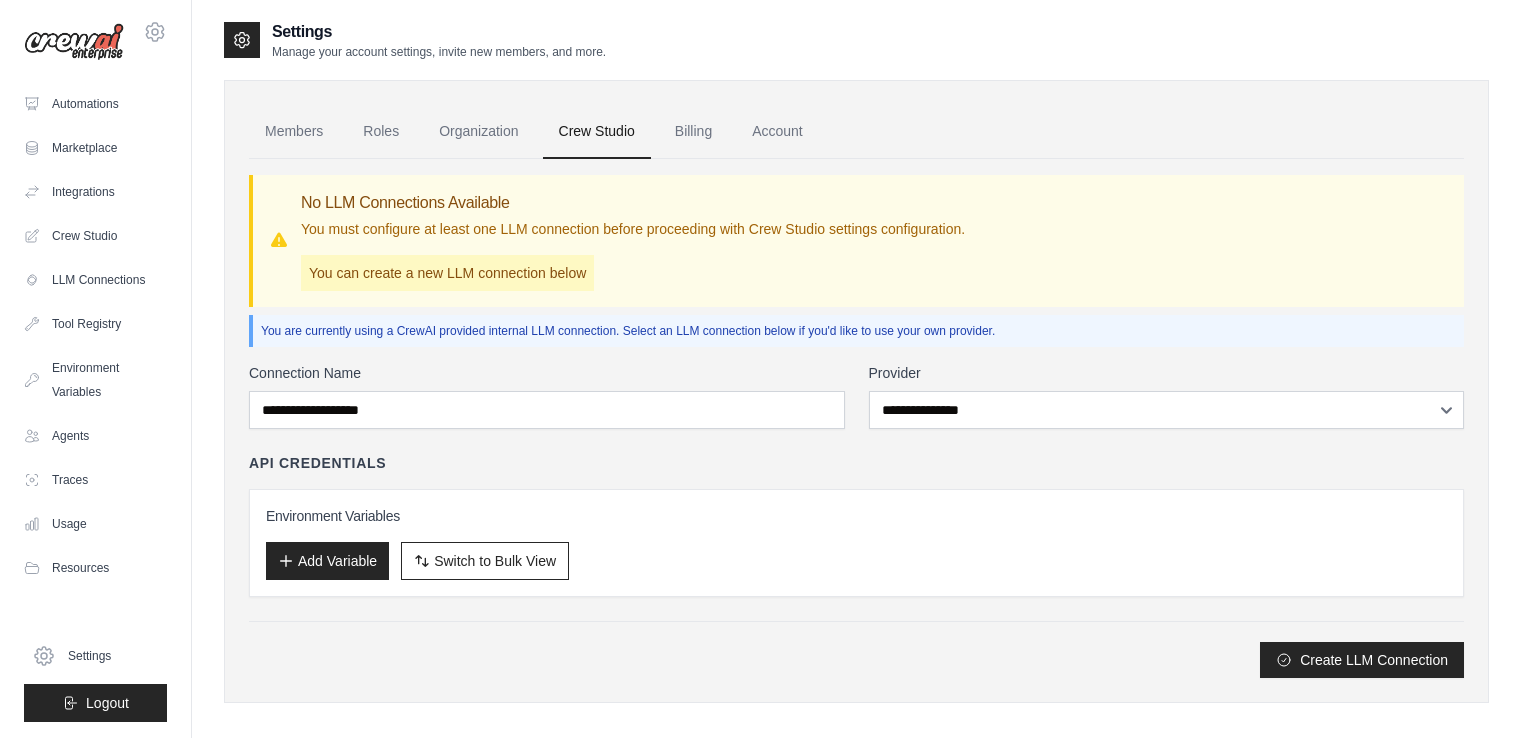 scroll, scrollTop: 0, scrollLeft: 0, axis: both 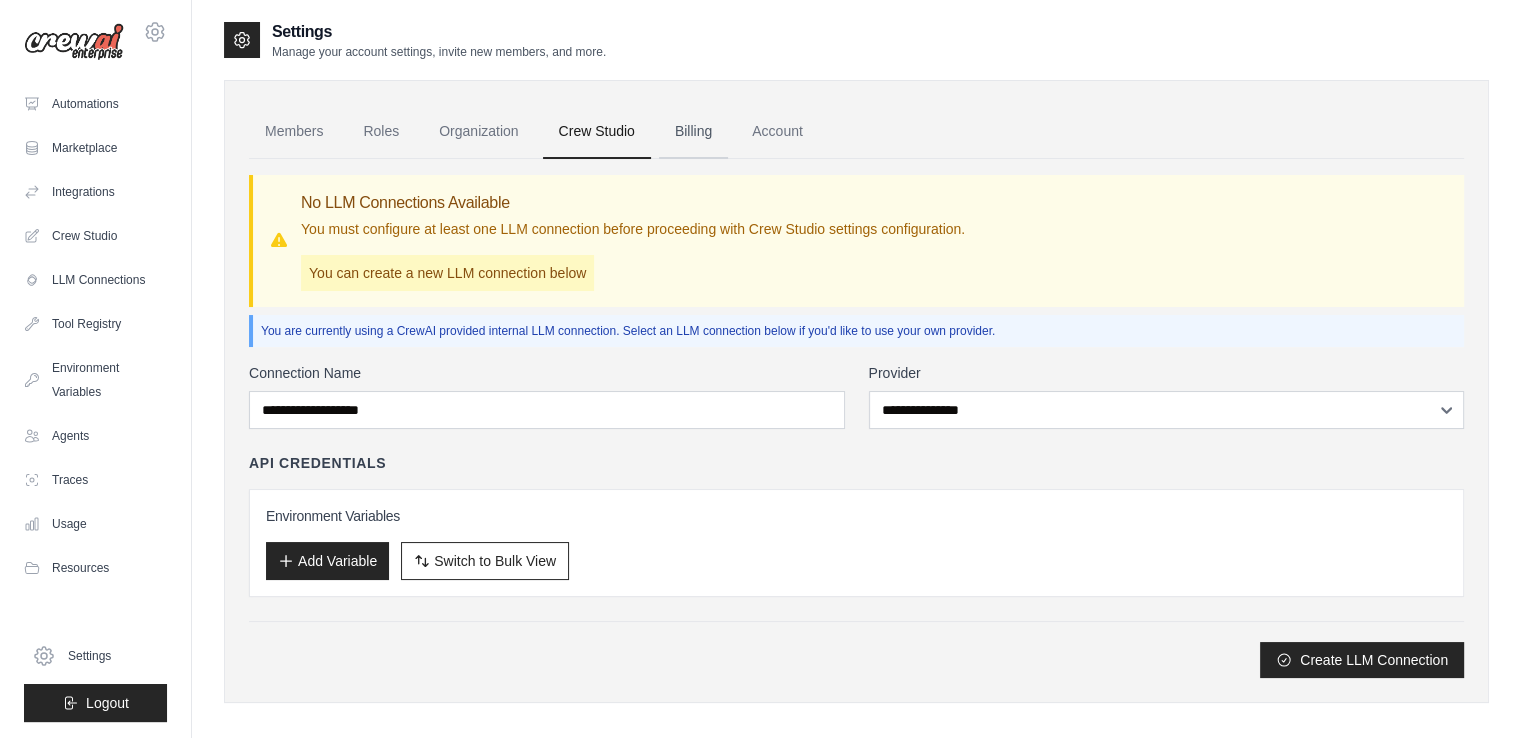 click on "Billing" at bounding box center (693, 132) 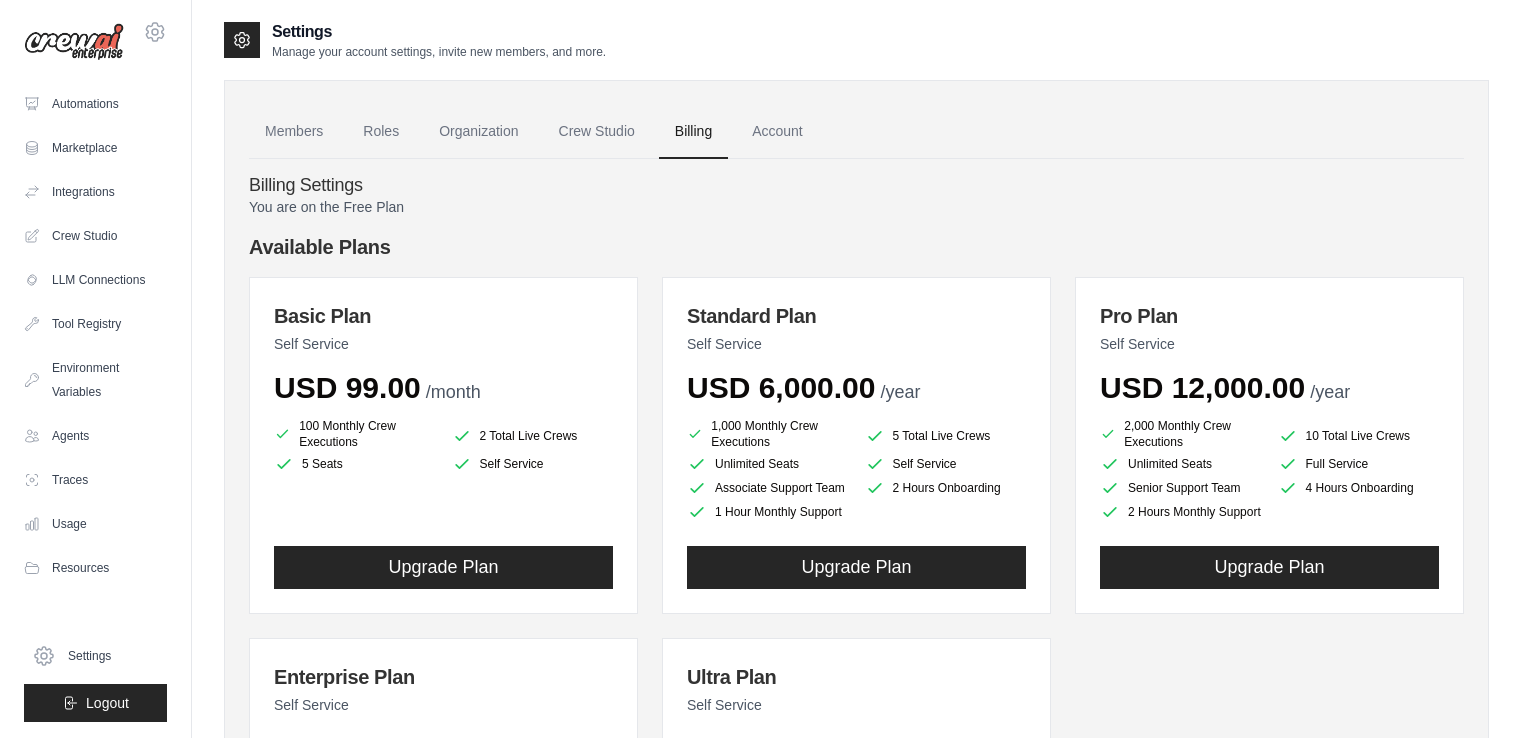 scroll, scrollTop: 0, scrollLeft: 0, axis: both 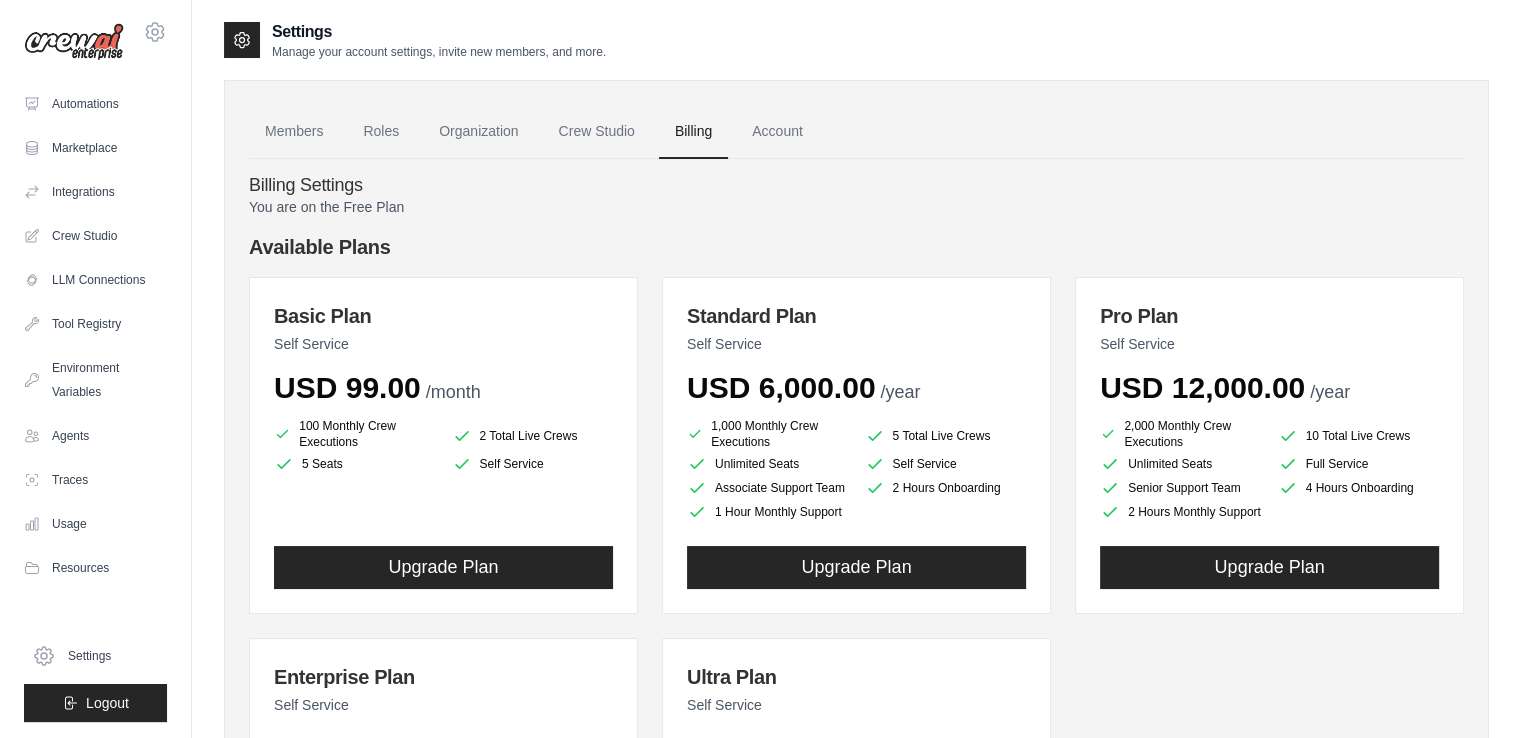 click on "Members
Roles
Organization
Crew Studio
Billing
Account
Billing Settings
You are on the Free Plan
Available Plans
Basic Plan
Self Service
USD 99.00
/month
100 Monthly Crew Executions
2 Total Live Crews
/year -" at bounding box center [856, 567] 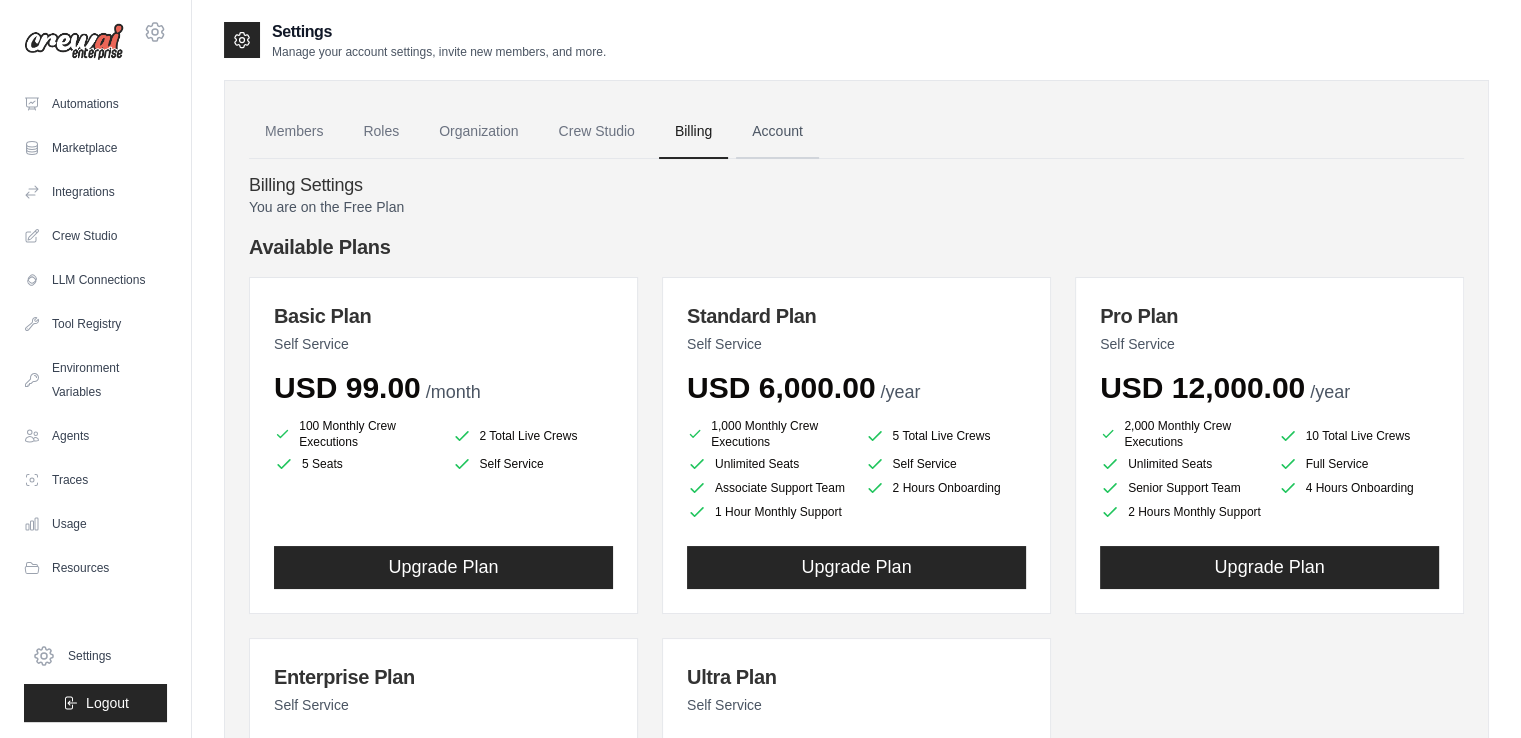 click on "Account" at bounding box center (777, 132) 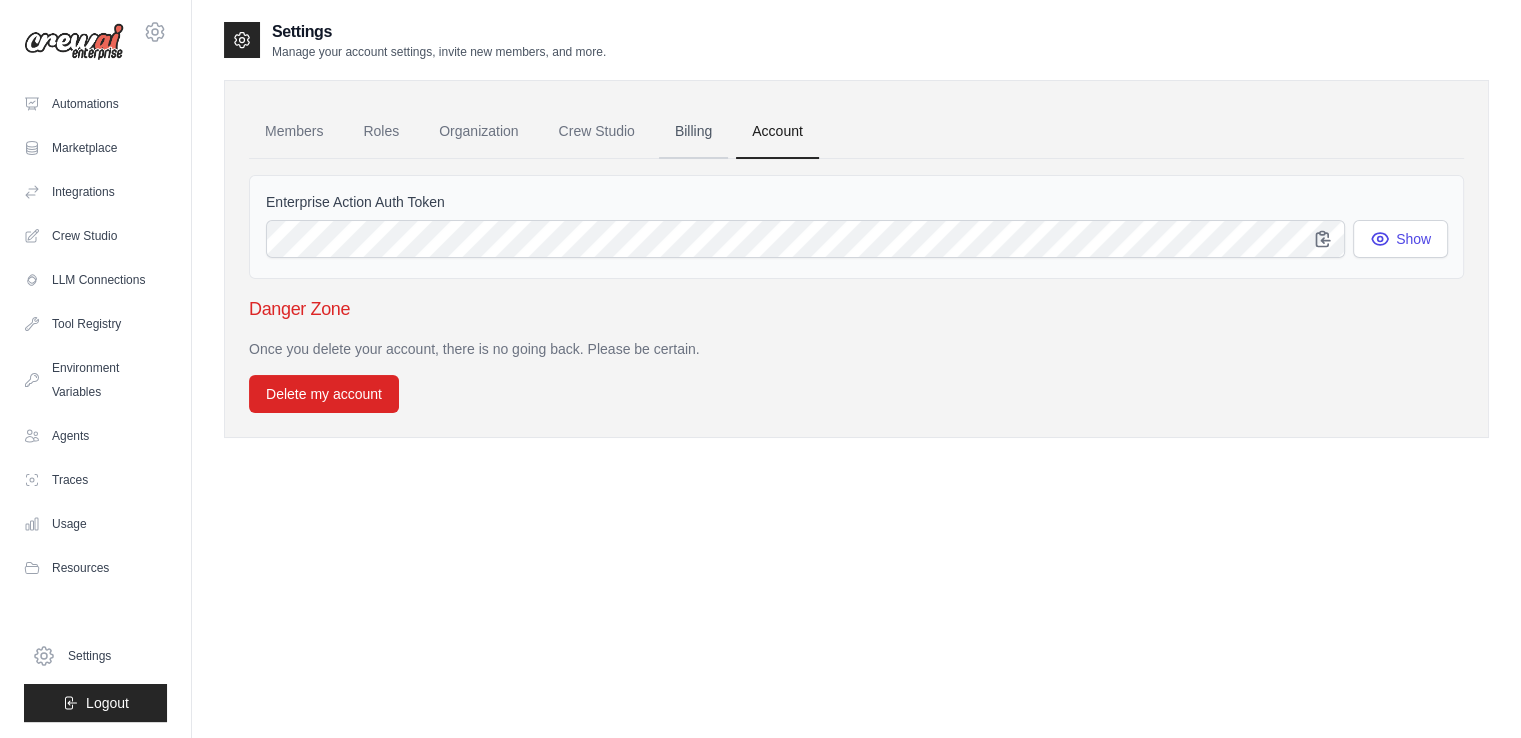 click on "Billing" at bounding box center (693, 132) 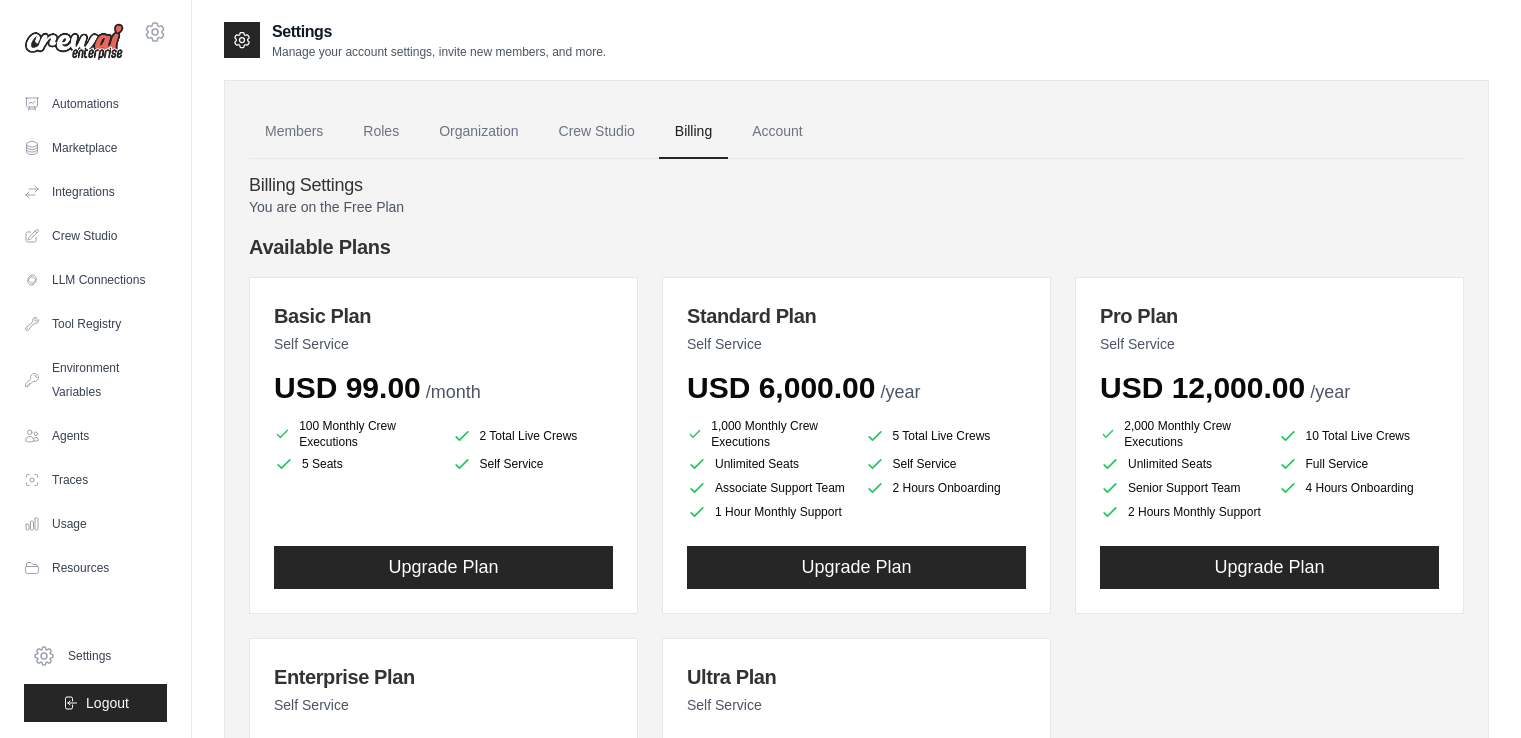 scroll, scrollTop: 0, scrollLeft: 0, axis: both 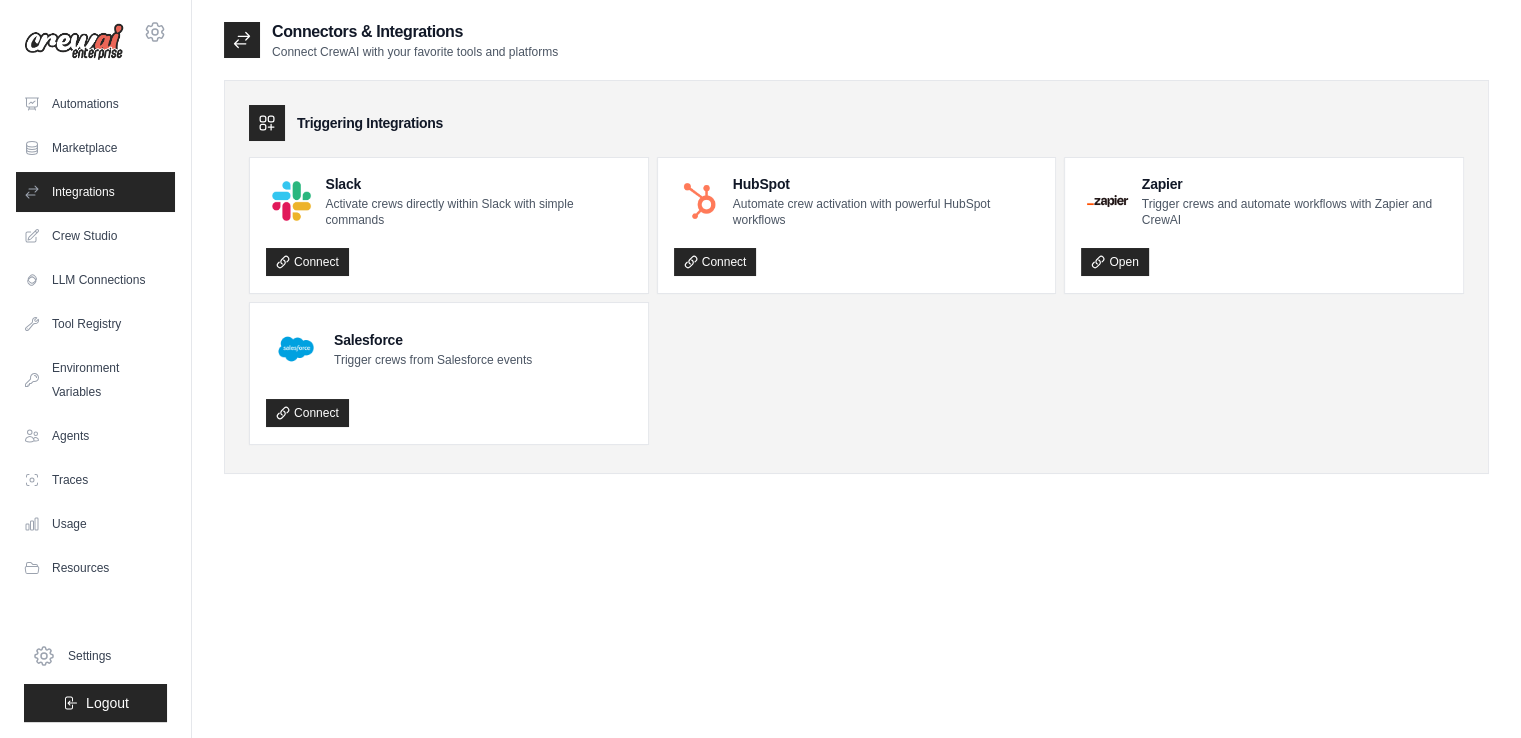 click on "Slack
Activate crews directly within Slack with simple commands
Connect
HubSpot
Automate crew activation with powerful HubSpot workflows
Connect
Zapier
Trigger crews and automate workflows with Zapier and CrewAI
Open" at bounding box center (856, 301) 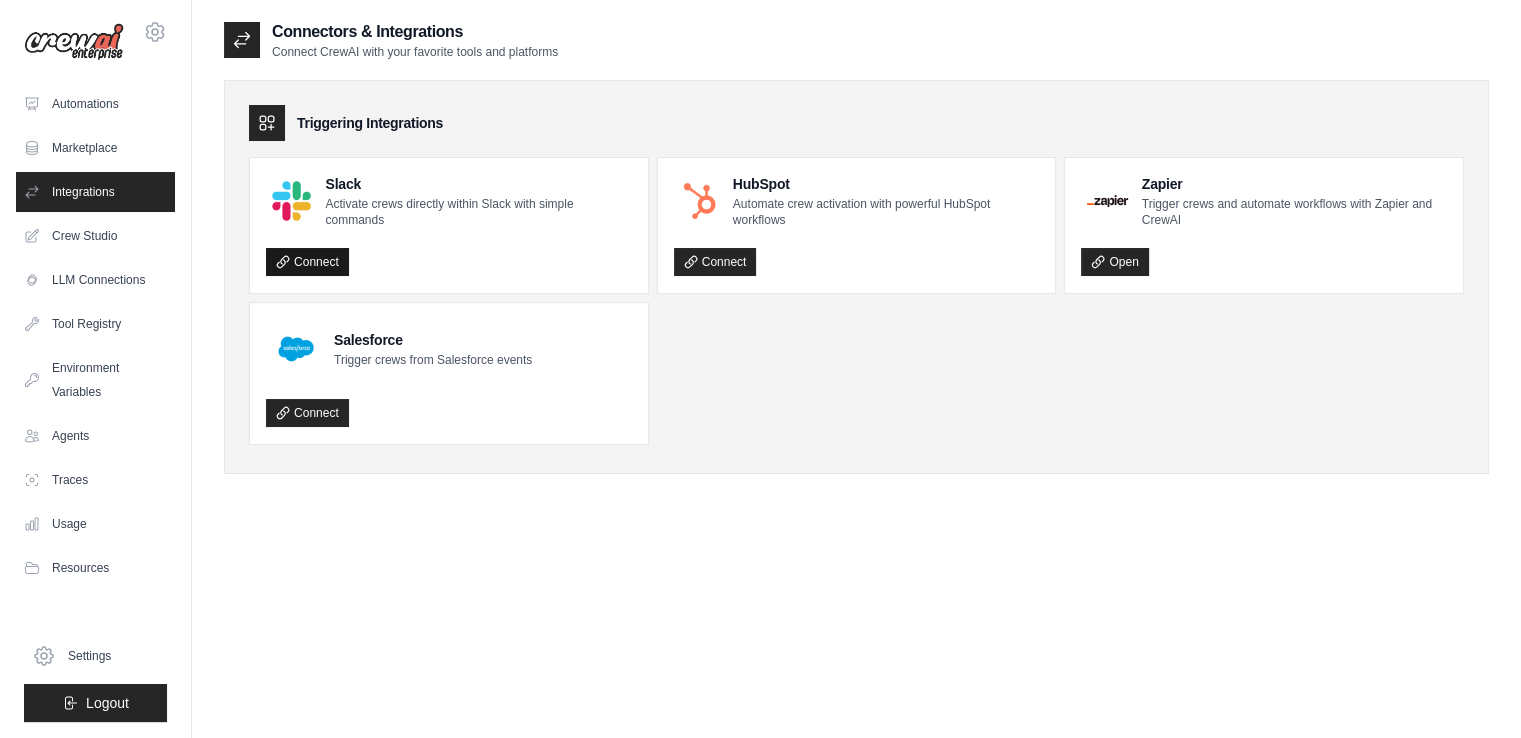 click on "Connect" at bounding box center [307, 262] 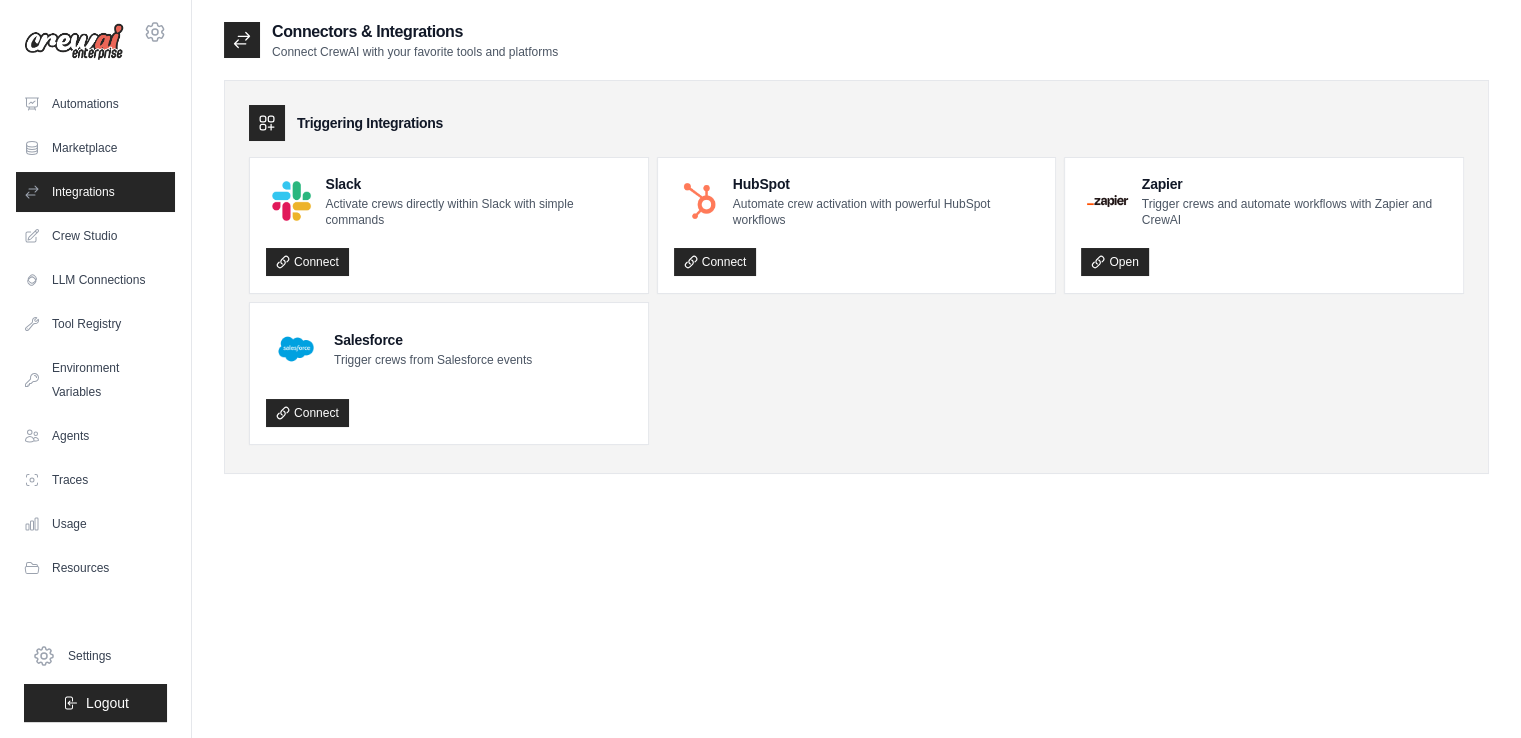 click on "Slack
Activate crews directly within Slack with simple commands
Connect
HubSpot
Automate crew activation with powerful HubSpot workflows
Connect
Zapier
Trigger crews and automate workflows with Zapier and CrewAI
Open" at bounding box center [856, 301] 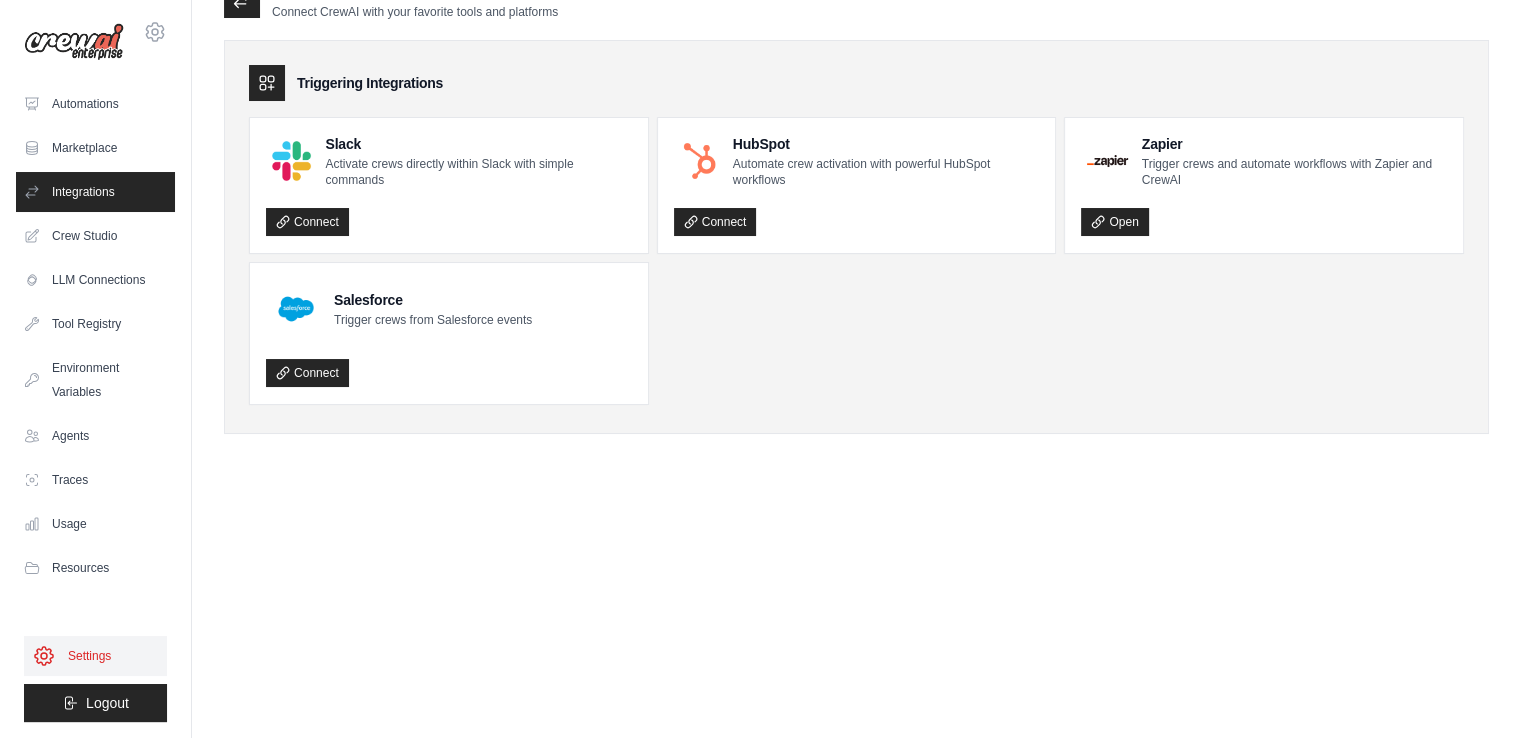 click on "Settings" at bounding box center (95, 656) 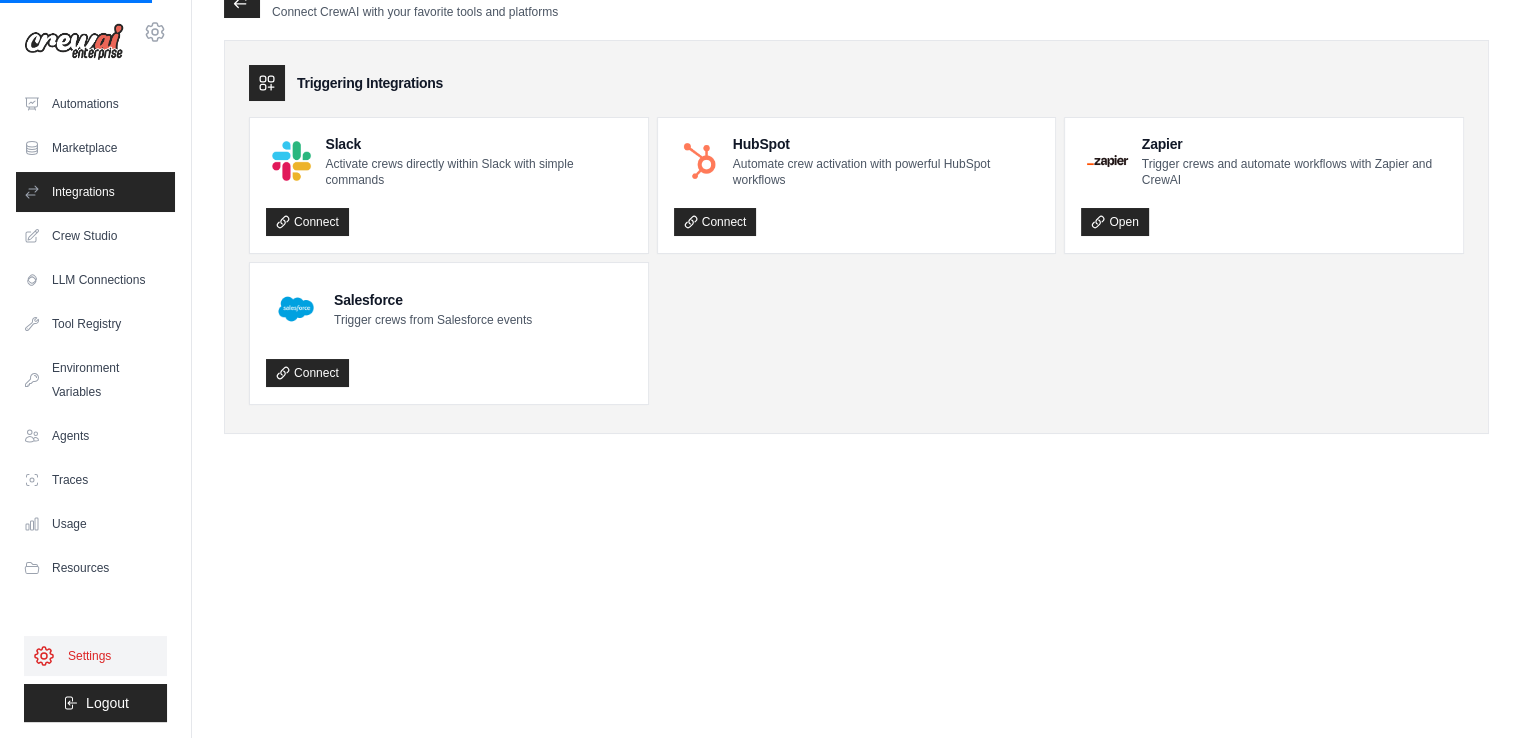 scroll, scrollTop: 0, scrollLeft: 0, axis: both 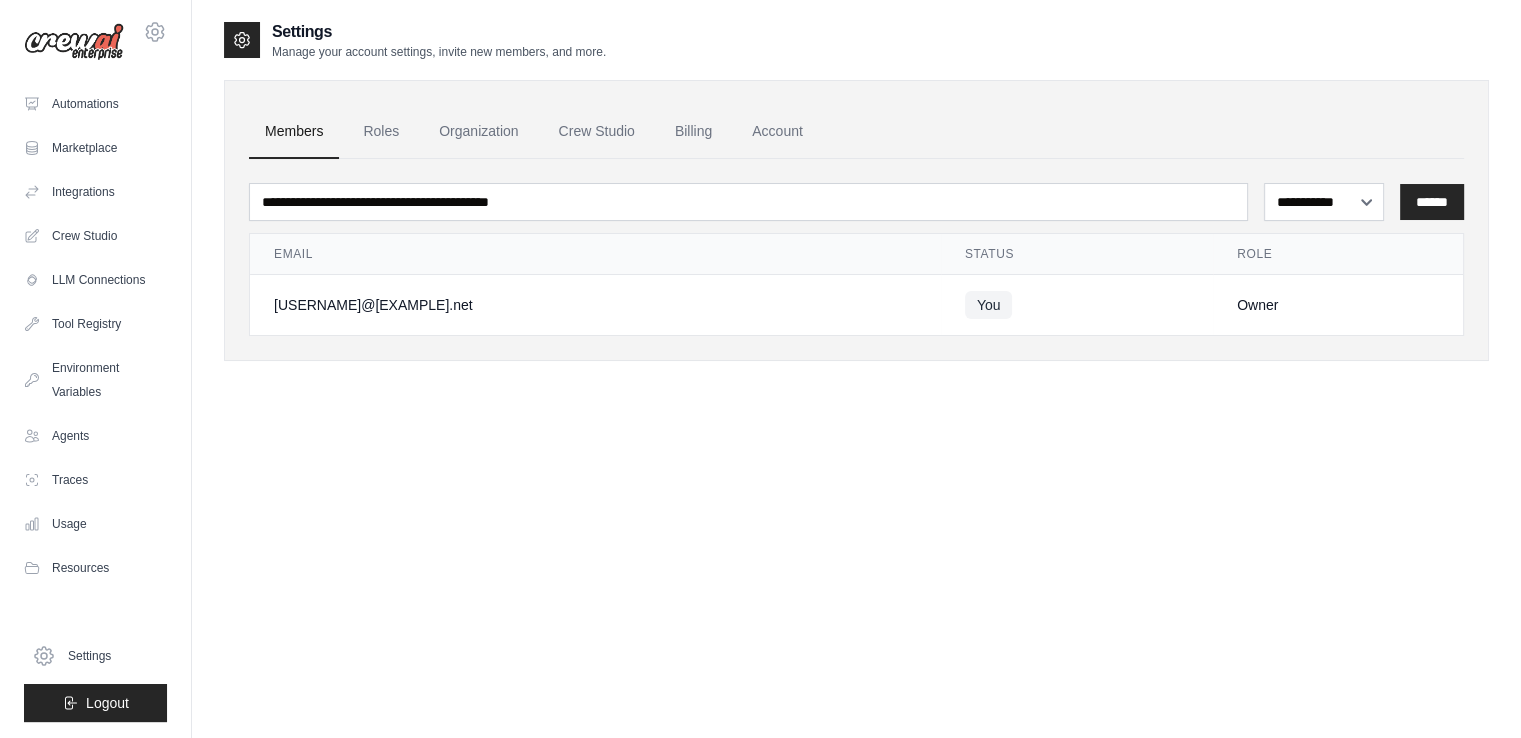 click on "**********" at bounding box center (856, 389) 